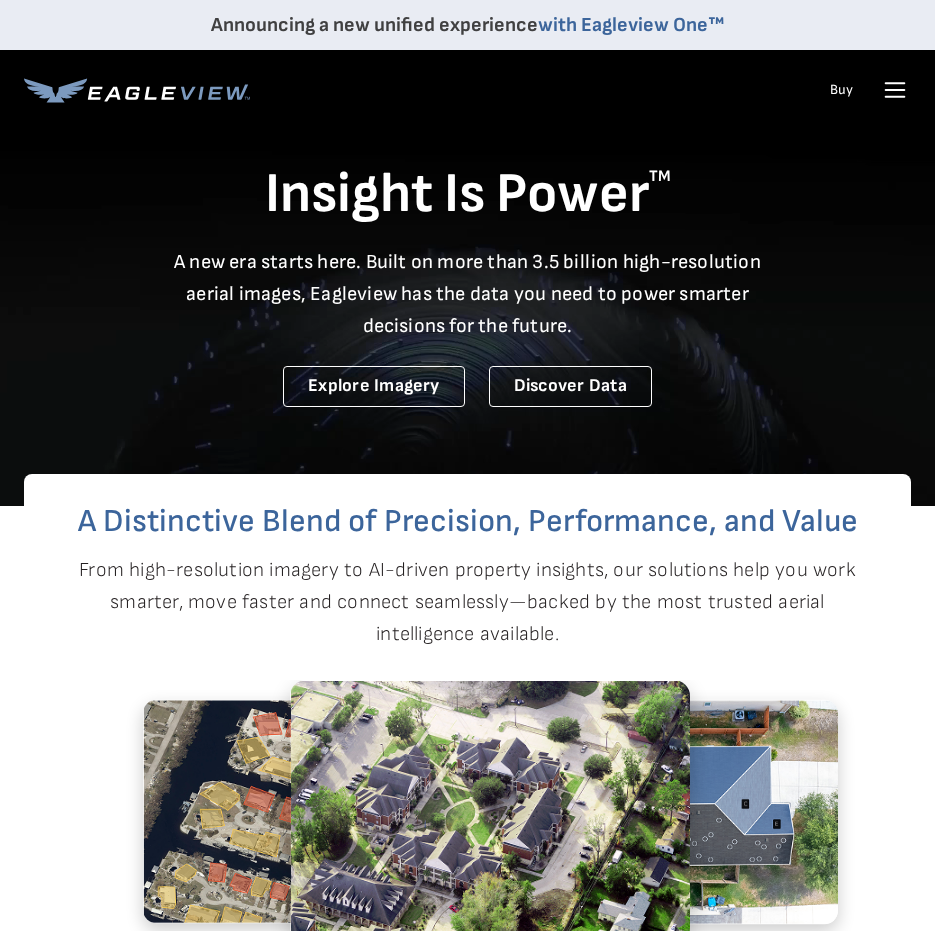 scroll, scrollTop: 0, scrollLeft: 0, axis: both 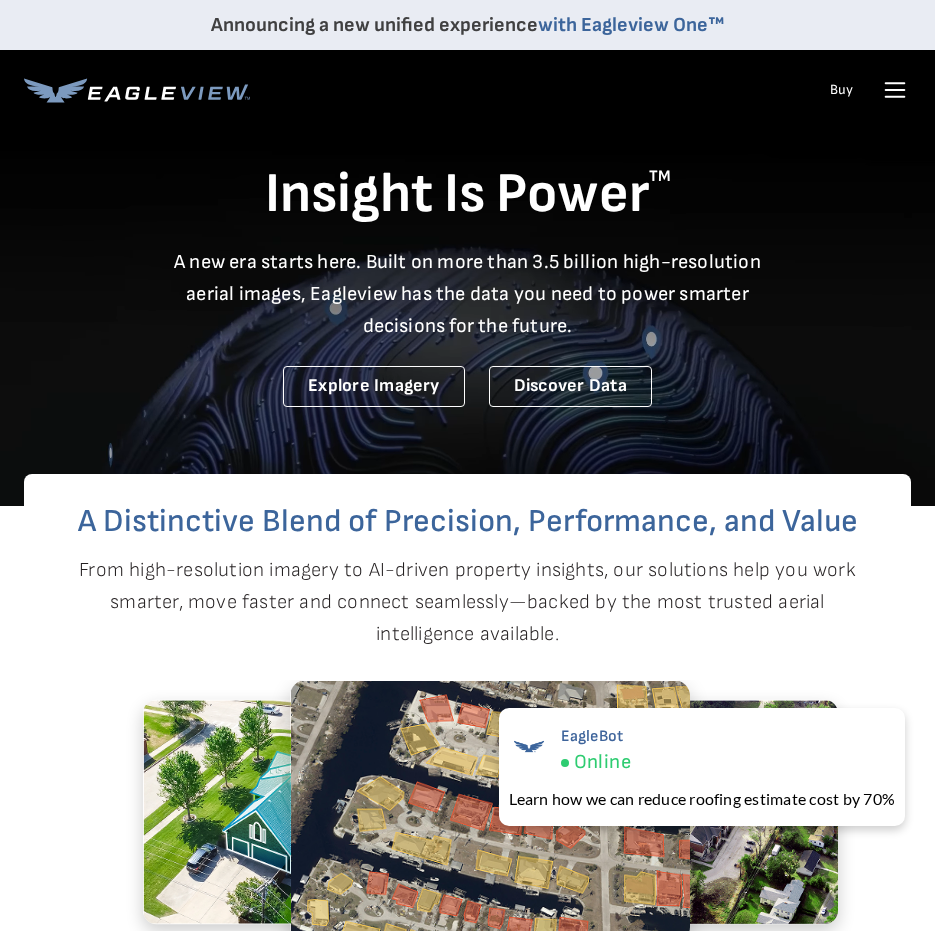click 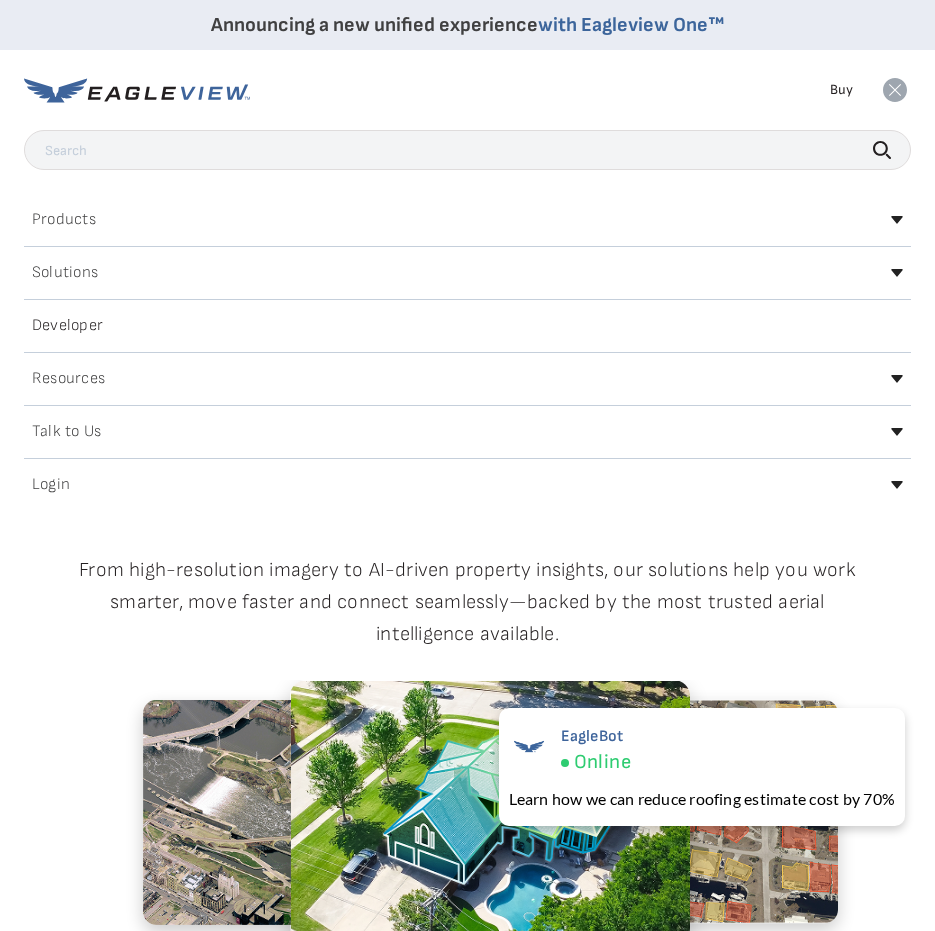 click 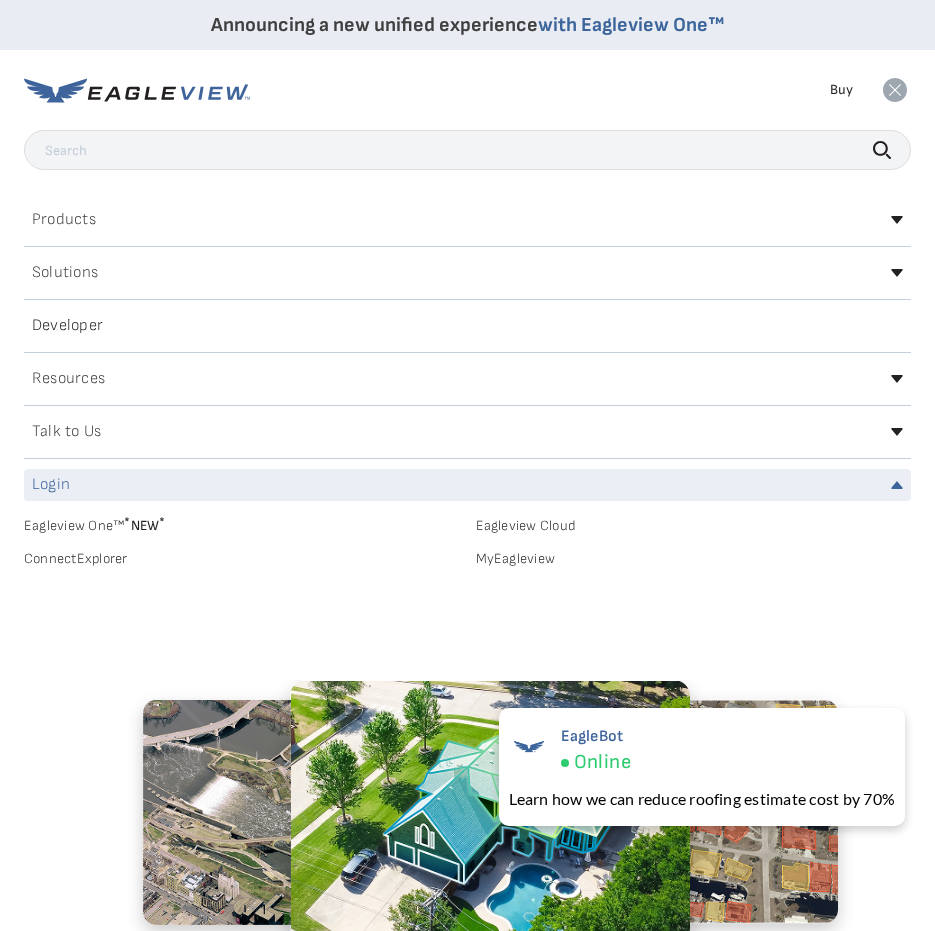 click on "MyEagleview" at bounding box center [694, 559] 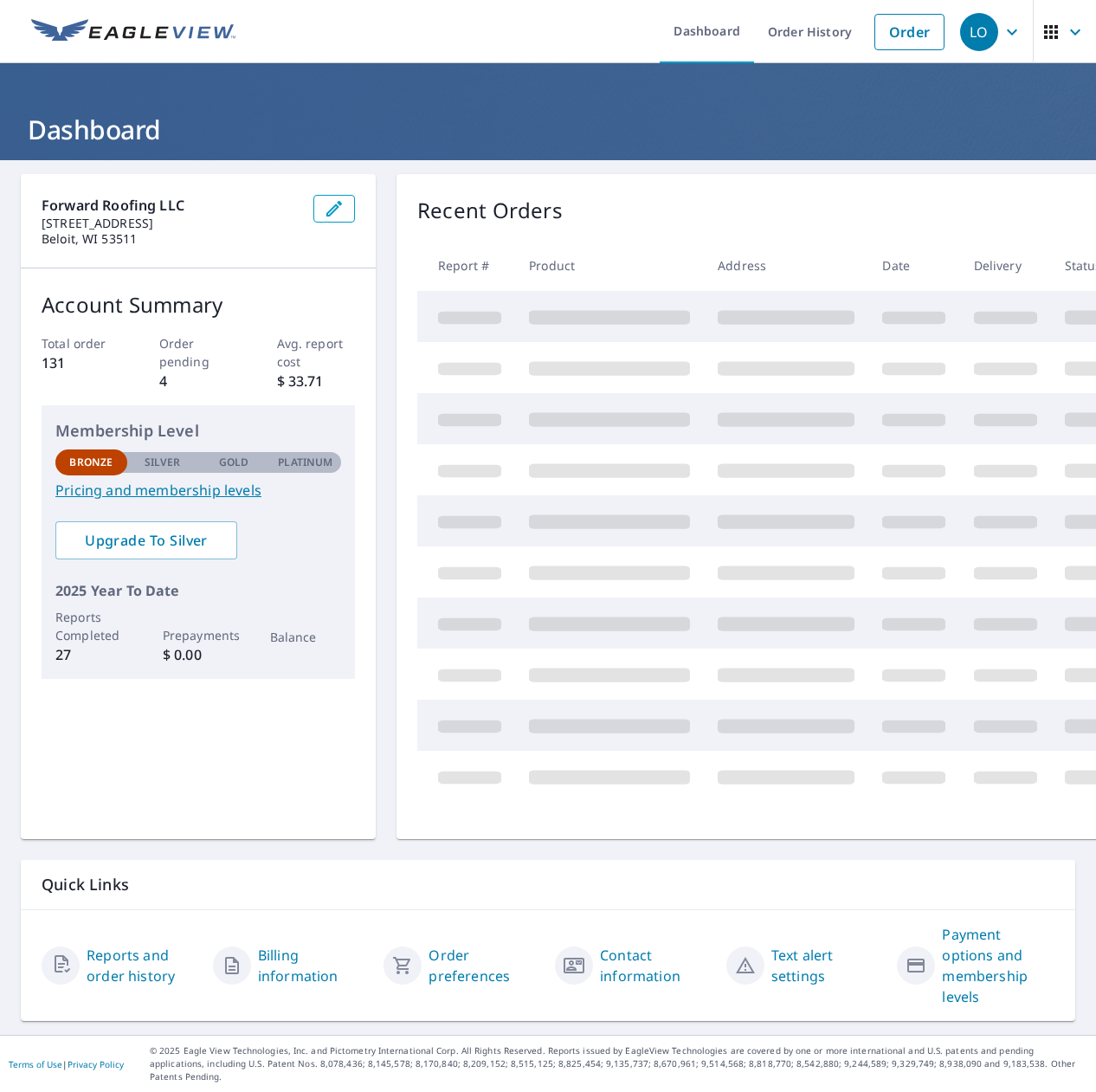 scroll, scrollTop: 0, scrollLeft: 0, axis: both 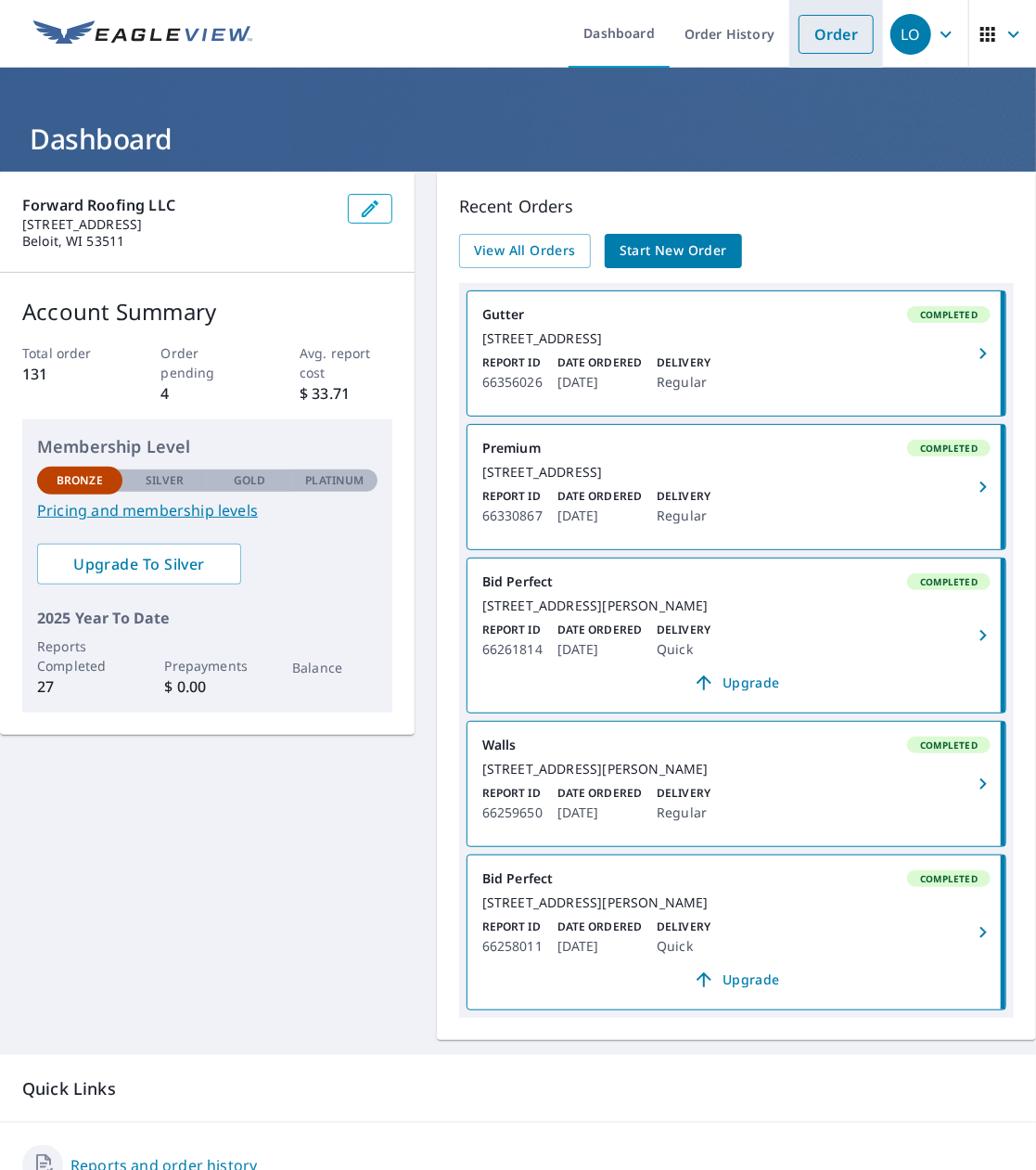click on "Order" at bounding box center [836, 34] 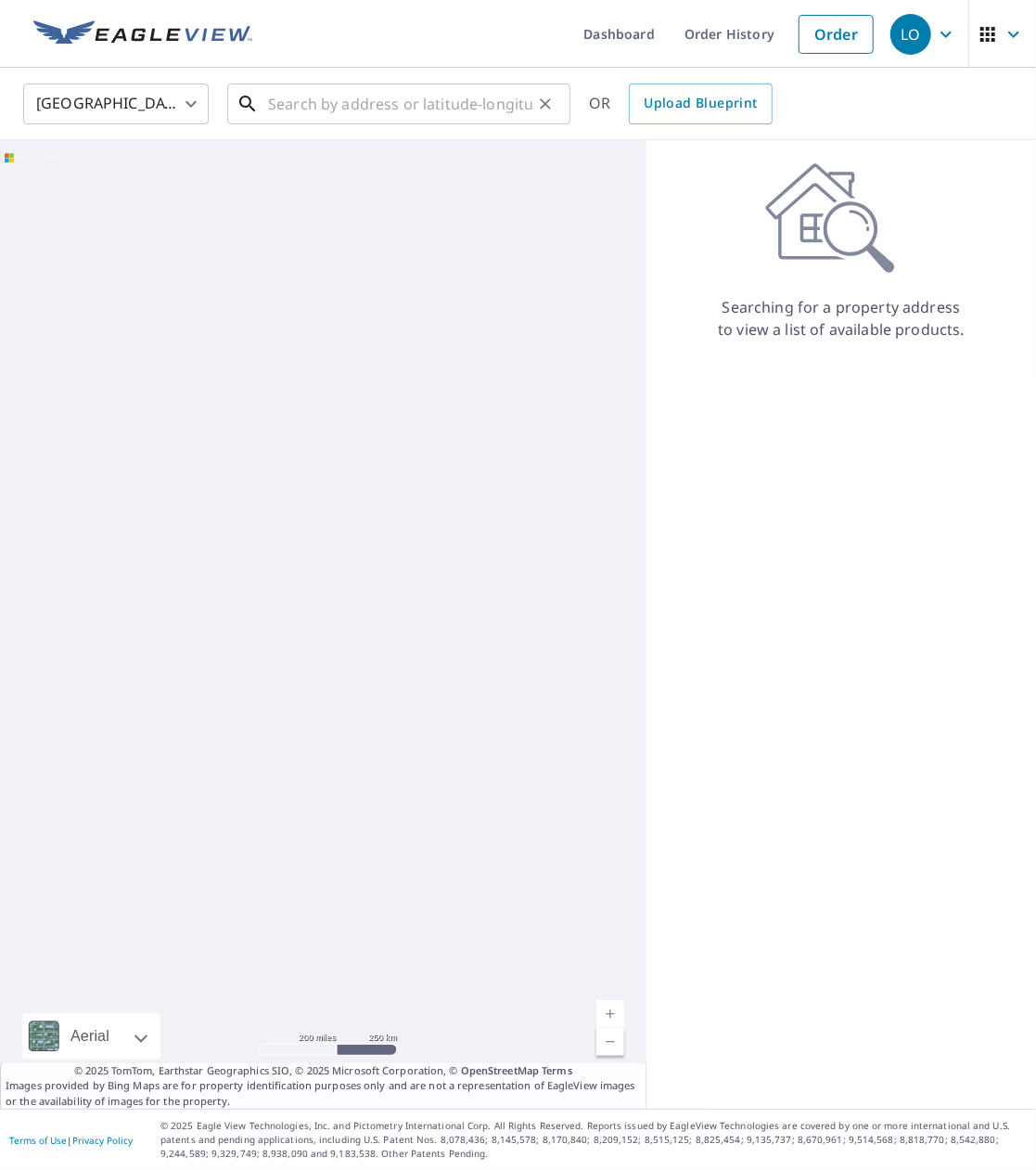 click at bounding box center (400, 104) 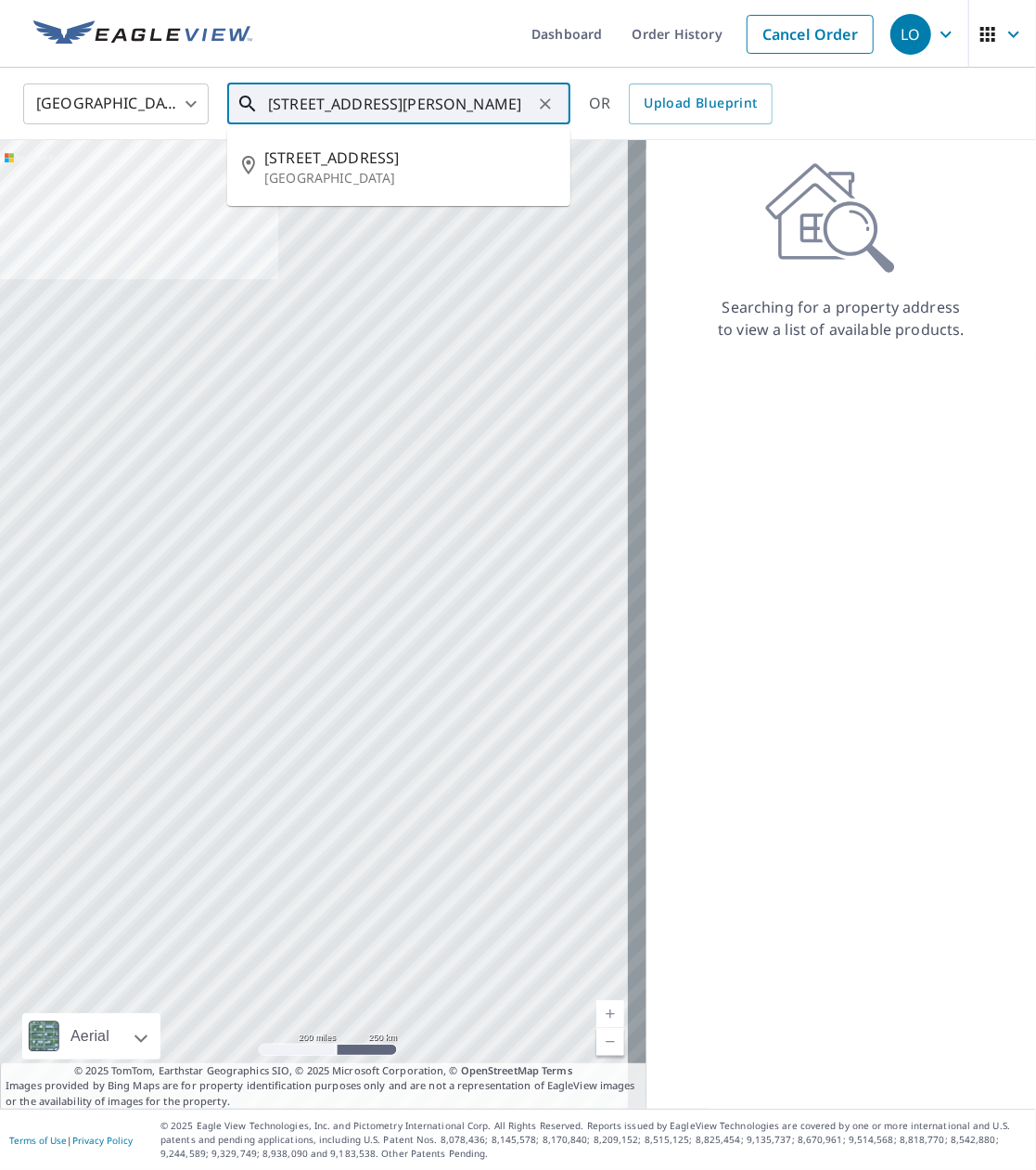 click on "[STREET_ADDRESS]" at bounding box center [410, 158] 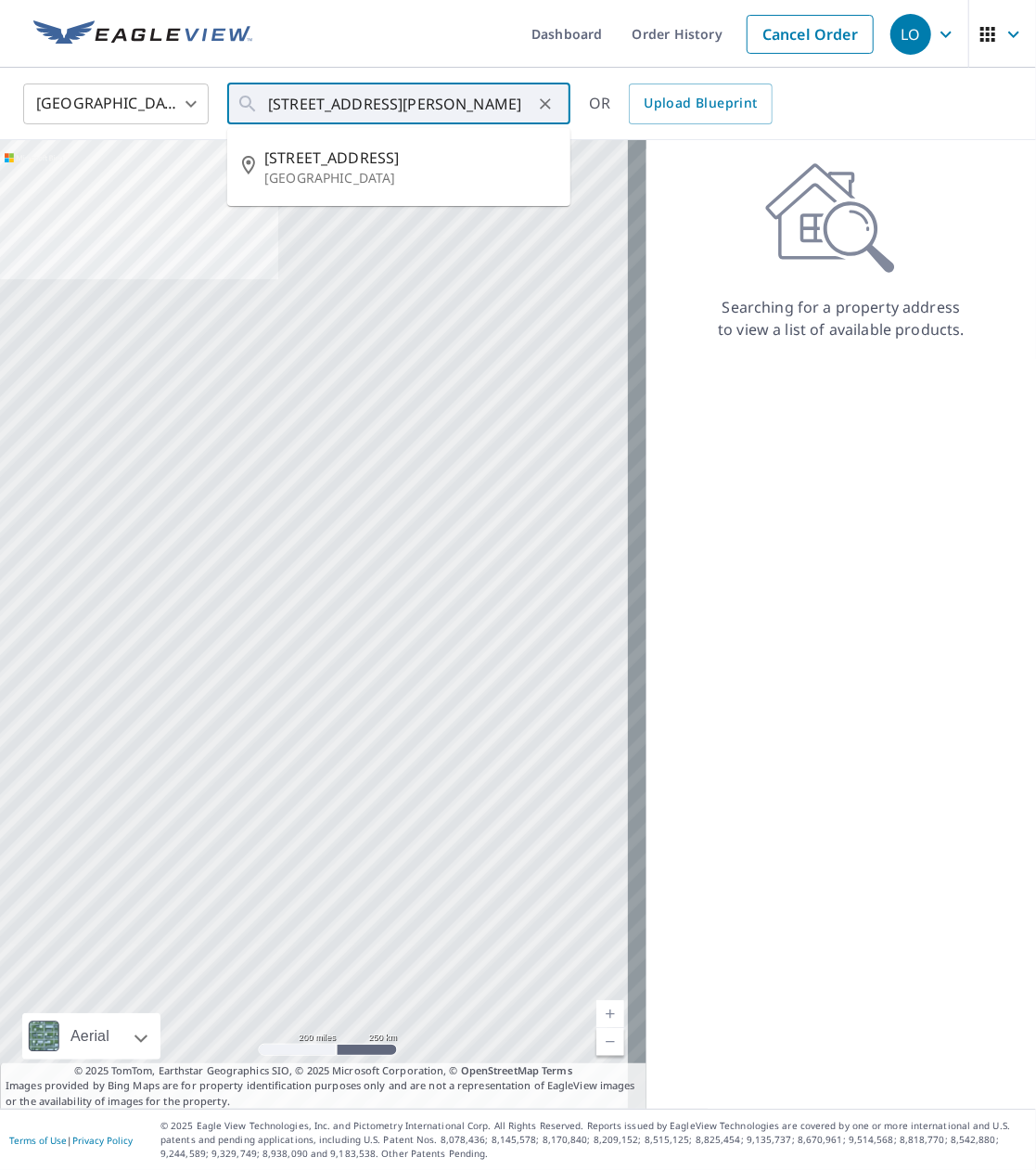 type on "[STREET_ADDRESS]" 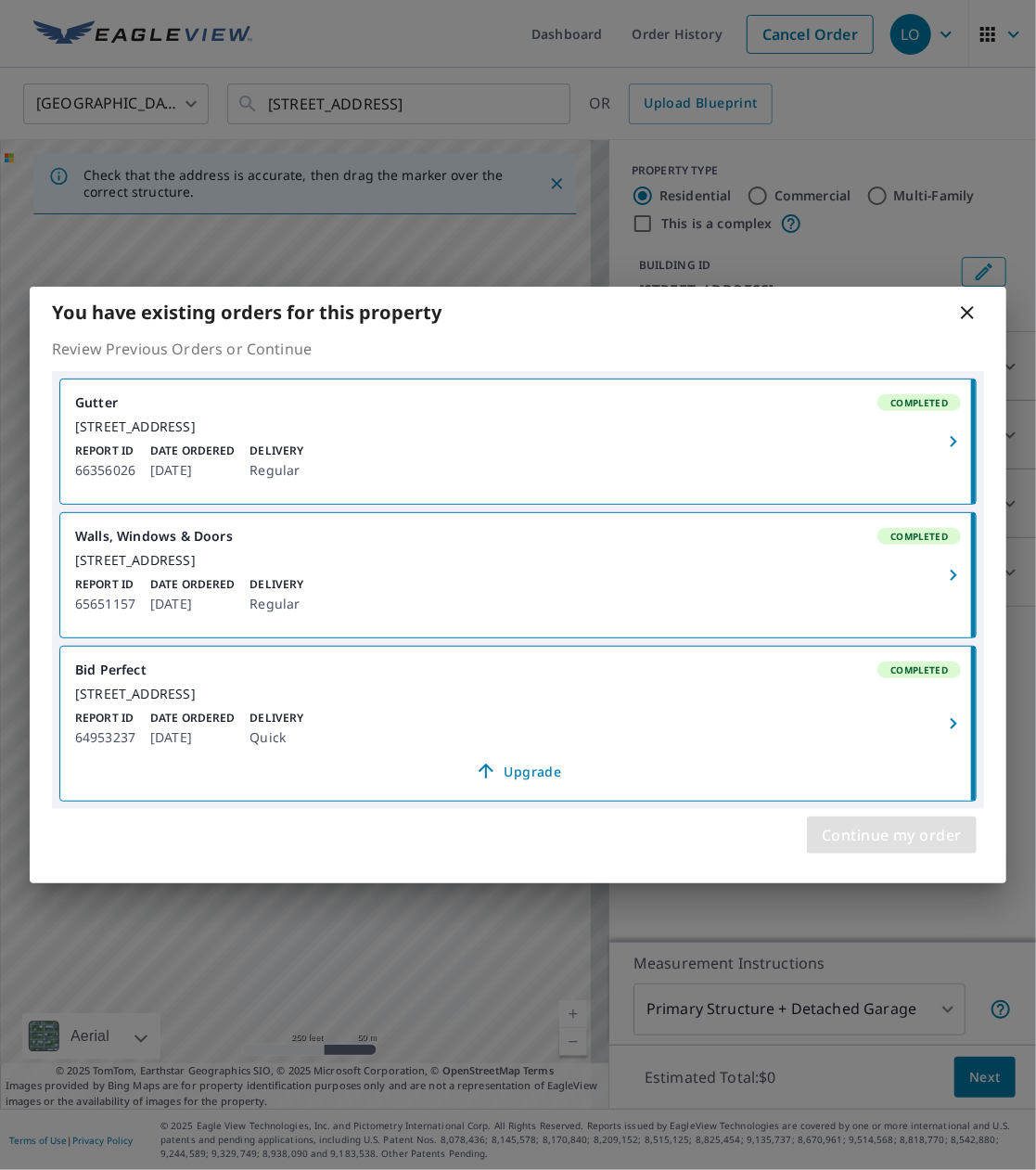 click on "Continue my order" at bounding box center [891, 835] 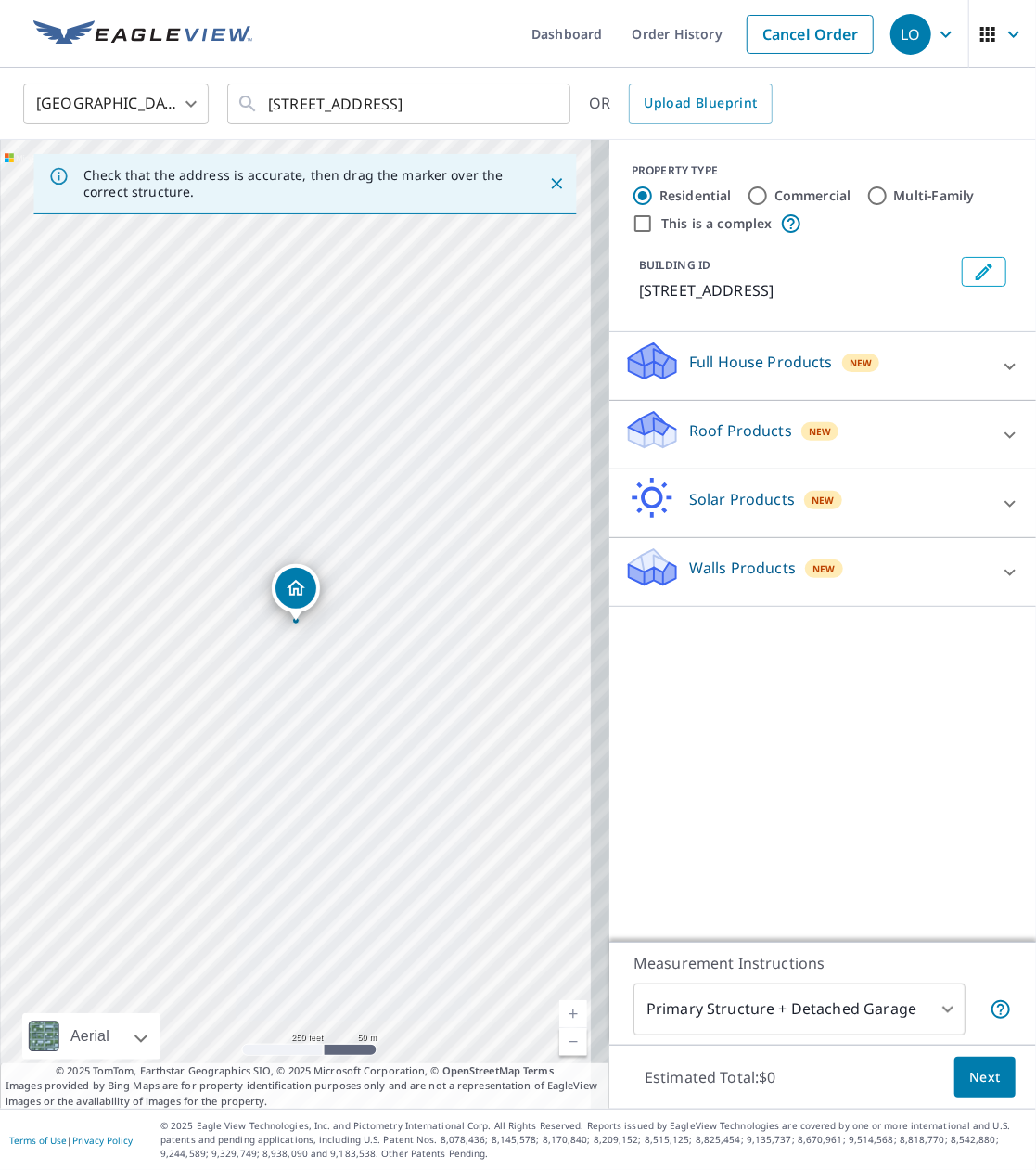 click on "Roof Products" at bounding box center (740, 431) 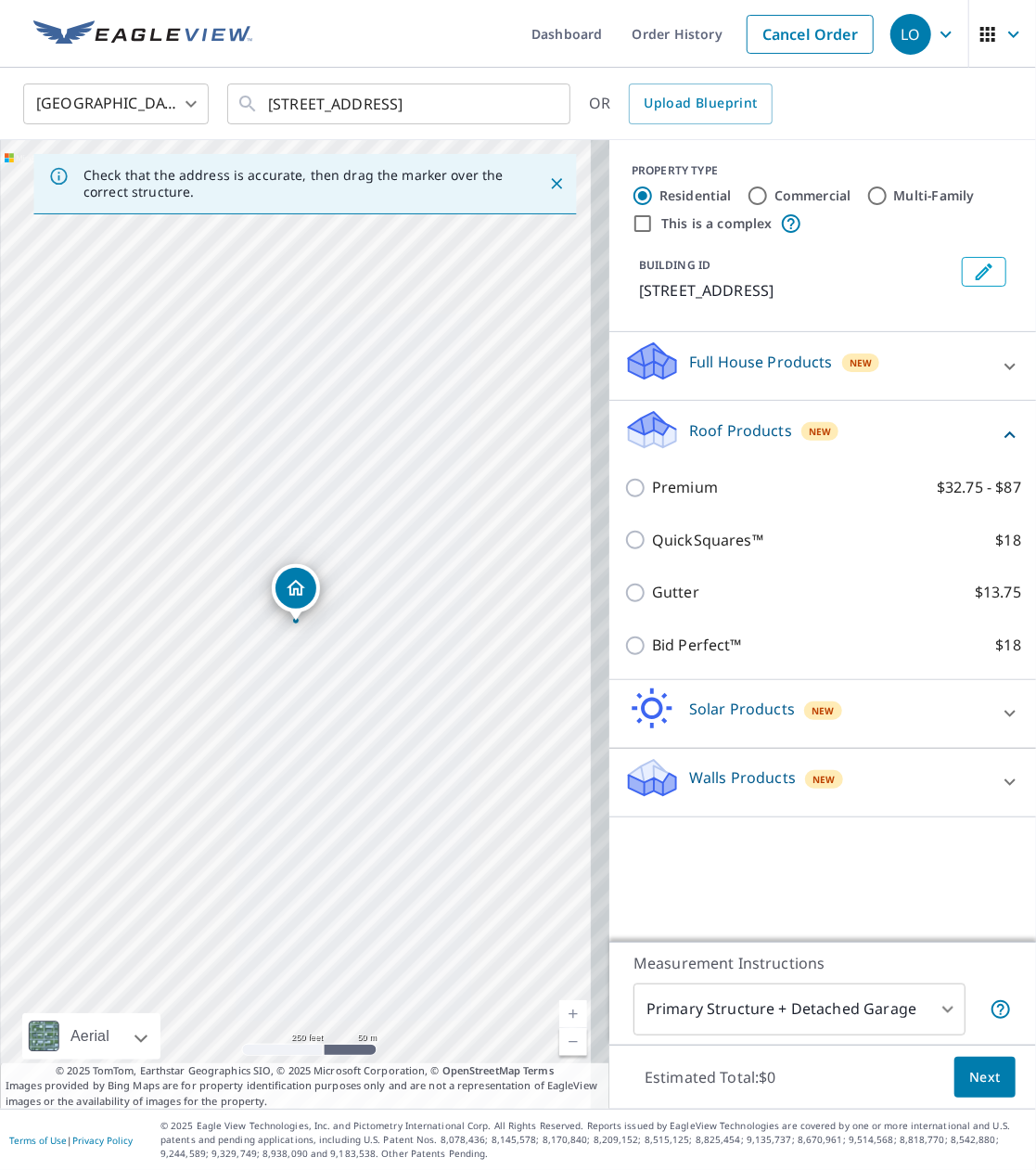 click on "Premium" at bounding box center (684, 487) 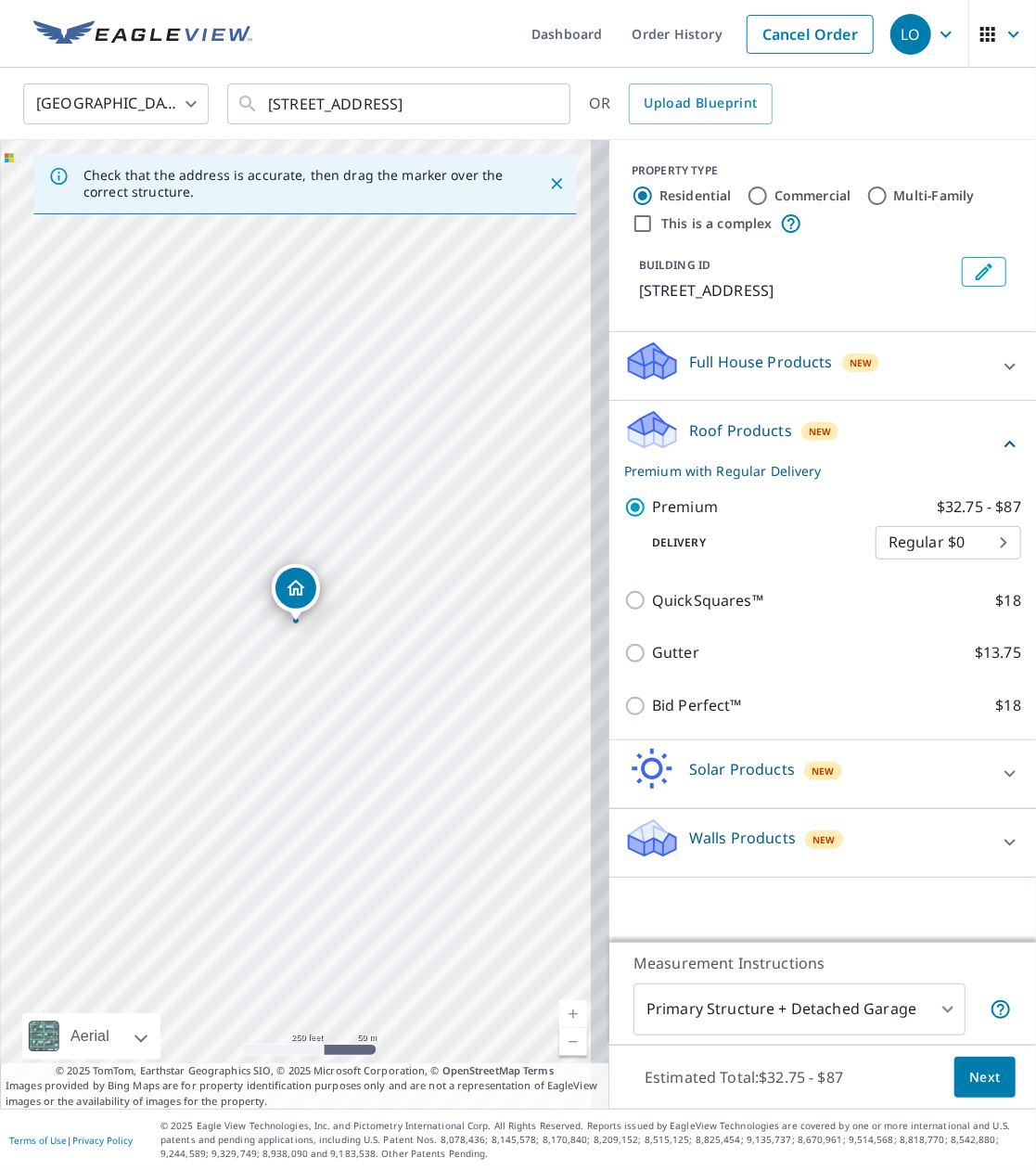 click on "Next" at bounding box center (985, 1077) 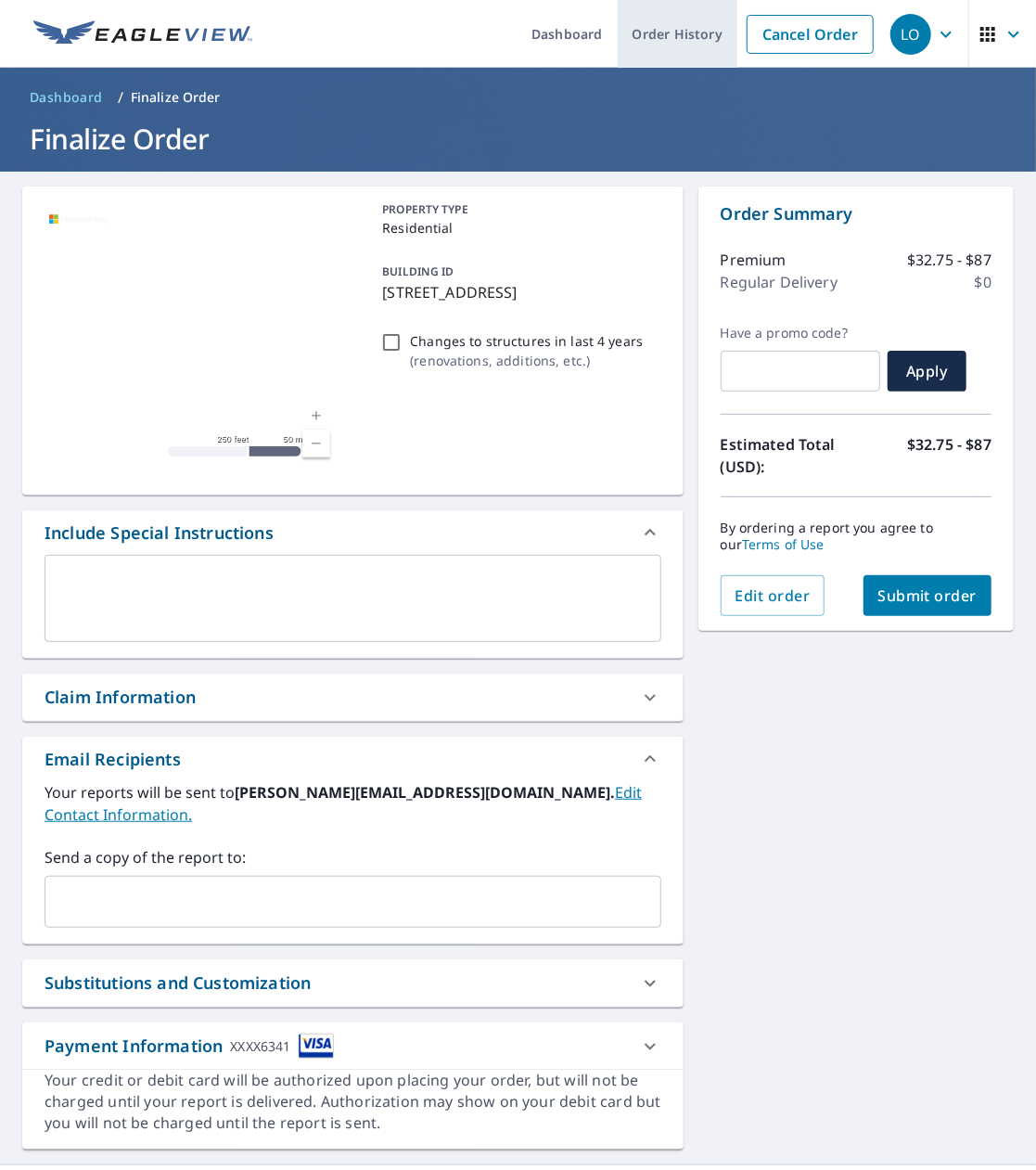 click on "Order History" at bounding box center [677, 33] 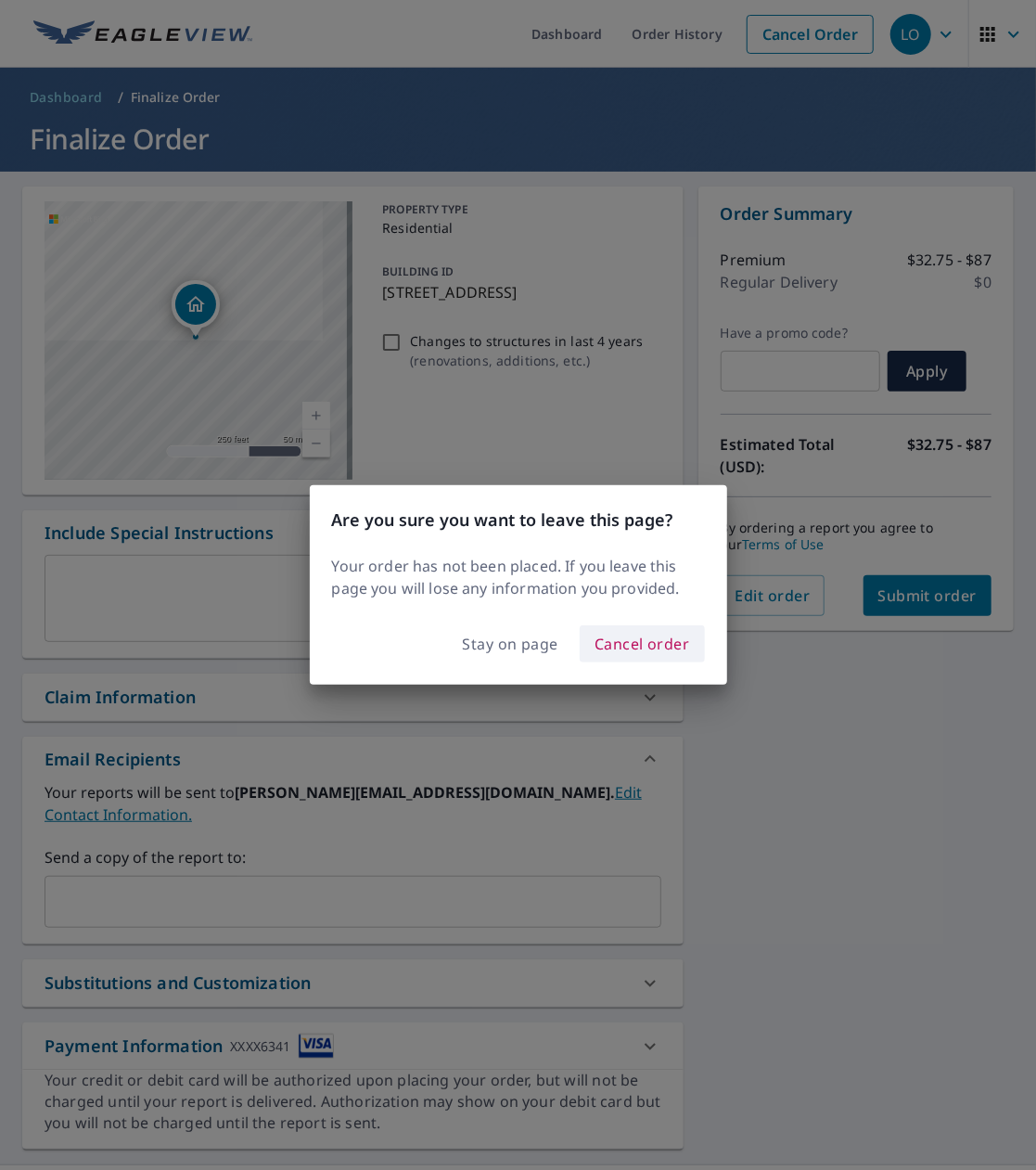 click on "Cancel order" at bounding box center (642, 644) 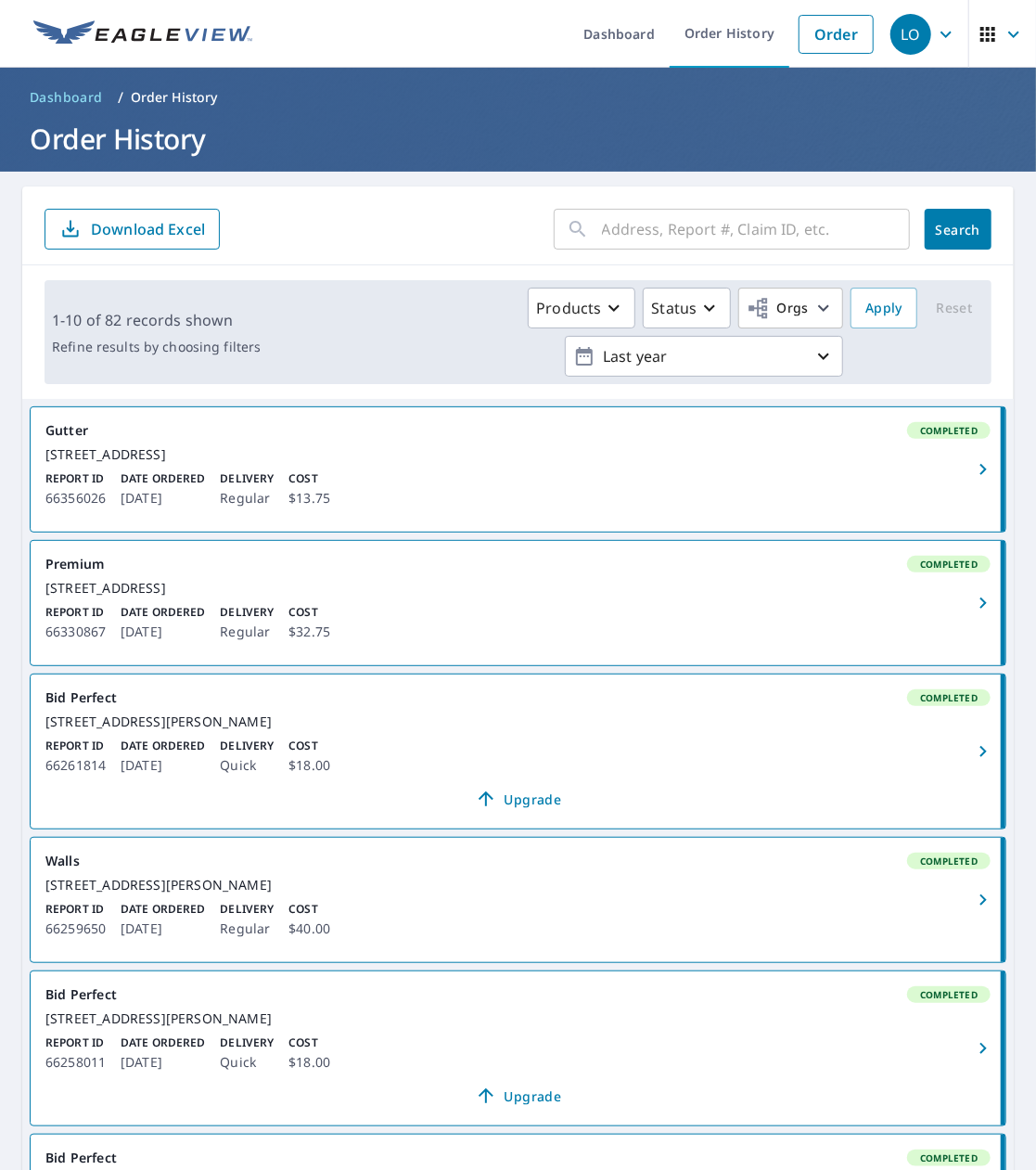 click on "Report ID 66356026 Date Ordered [DATE] Delivery Regular Cost $13.75" at bounding box center [518, 490] 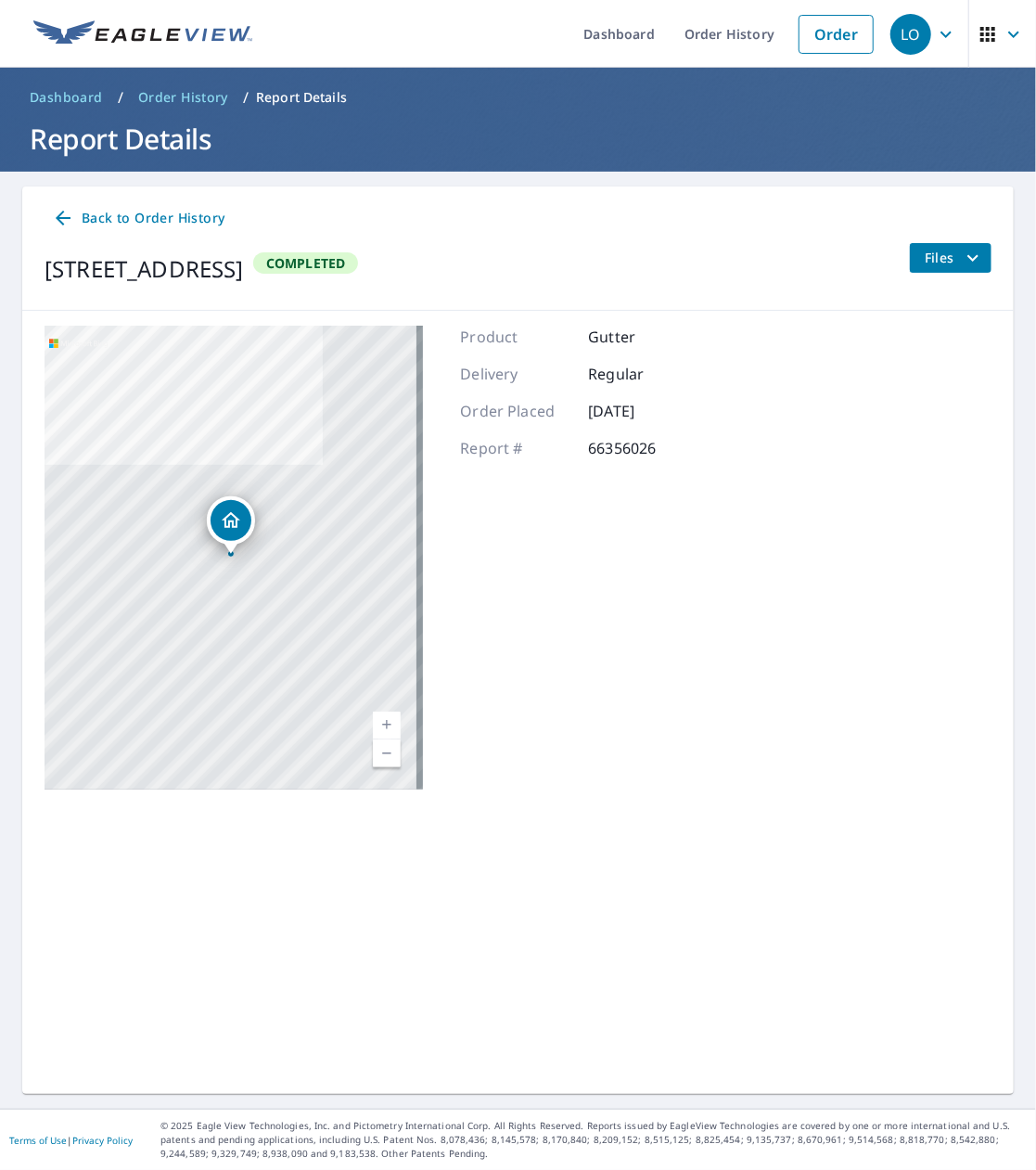 click 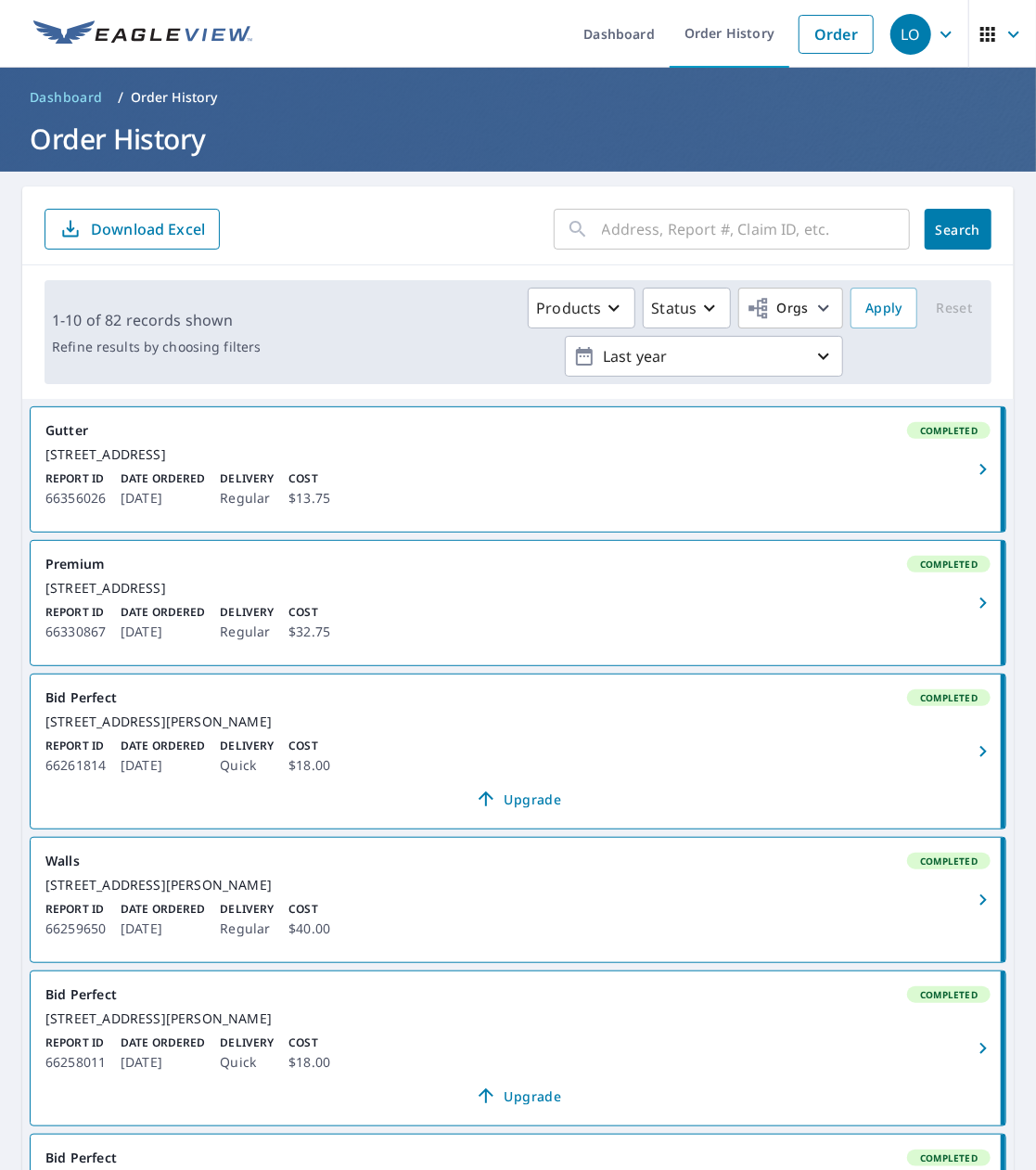 click at bounding box center (756, 229) 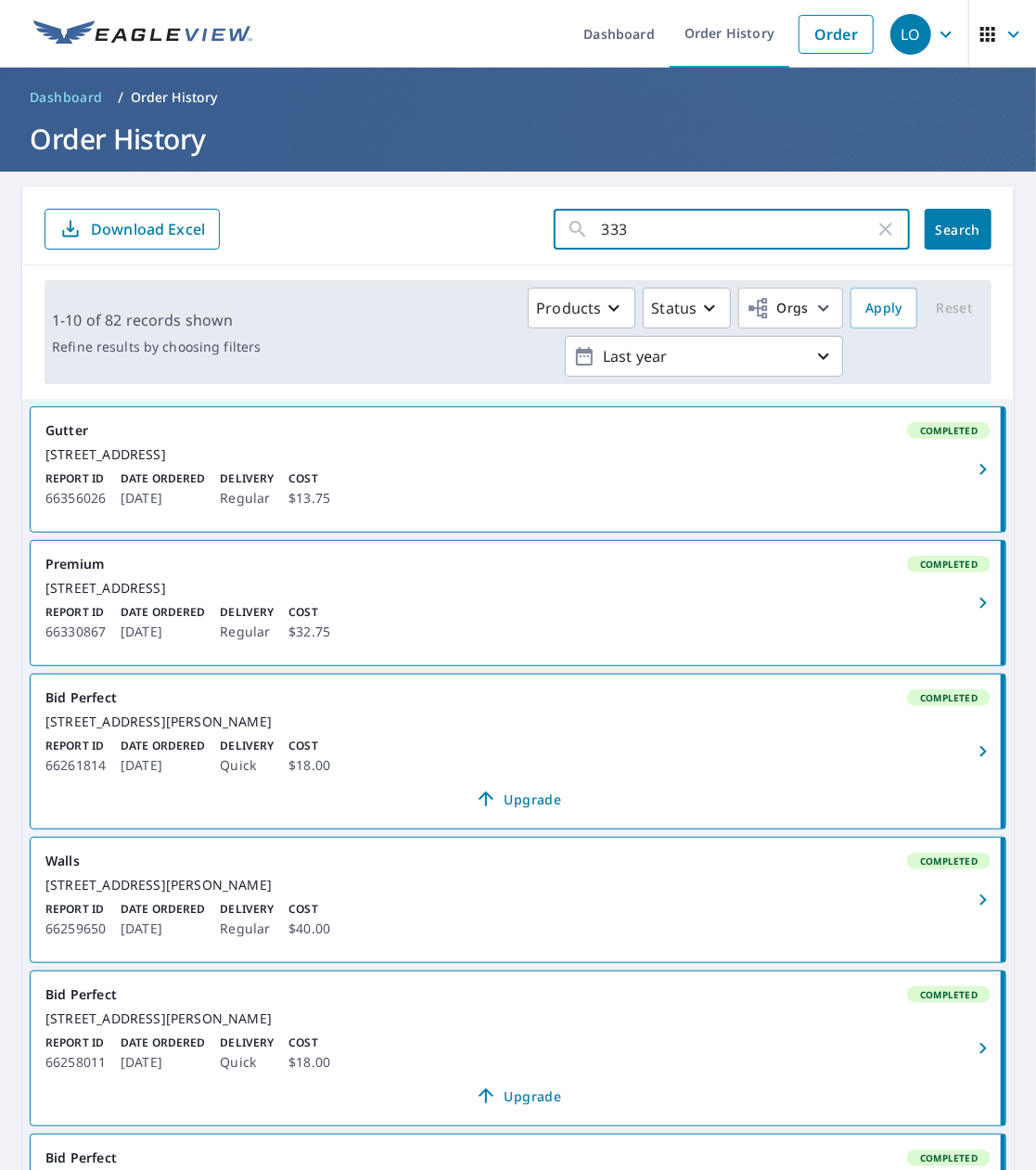 type on "333" 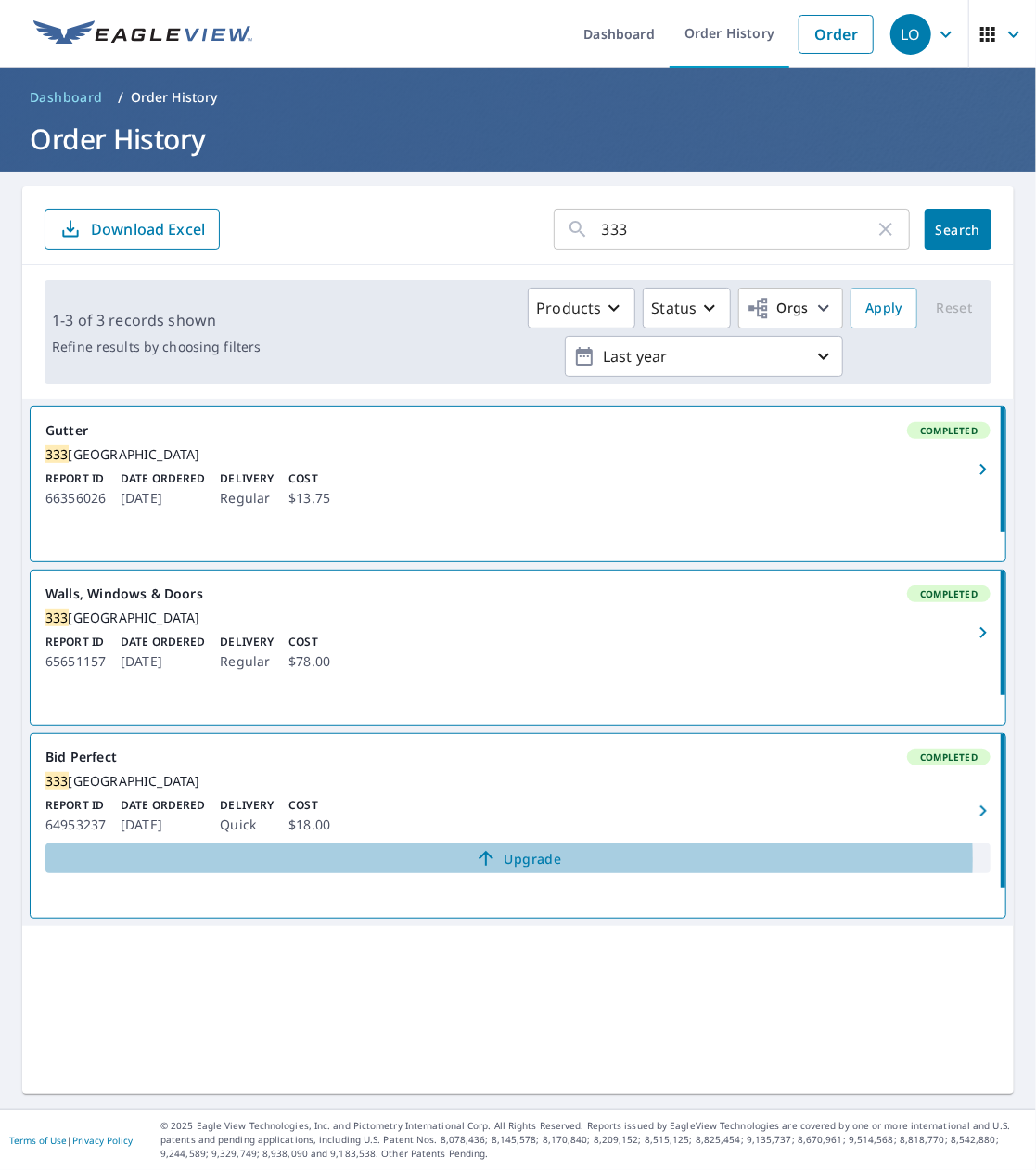 click on "Upgrade" at bounding box center [518, 858] 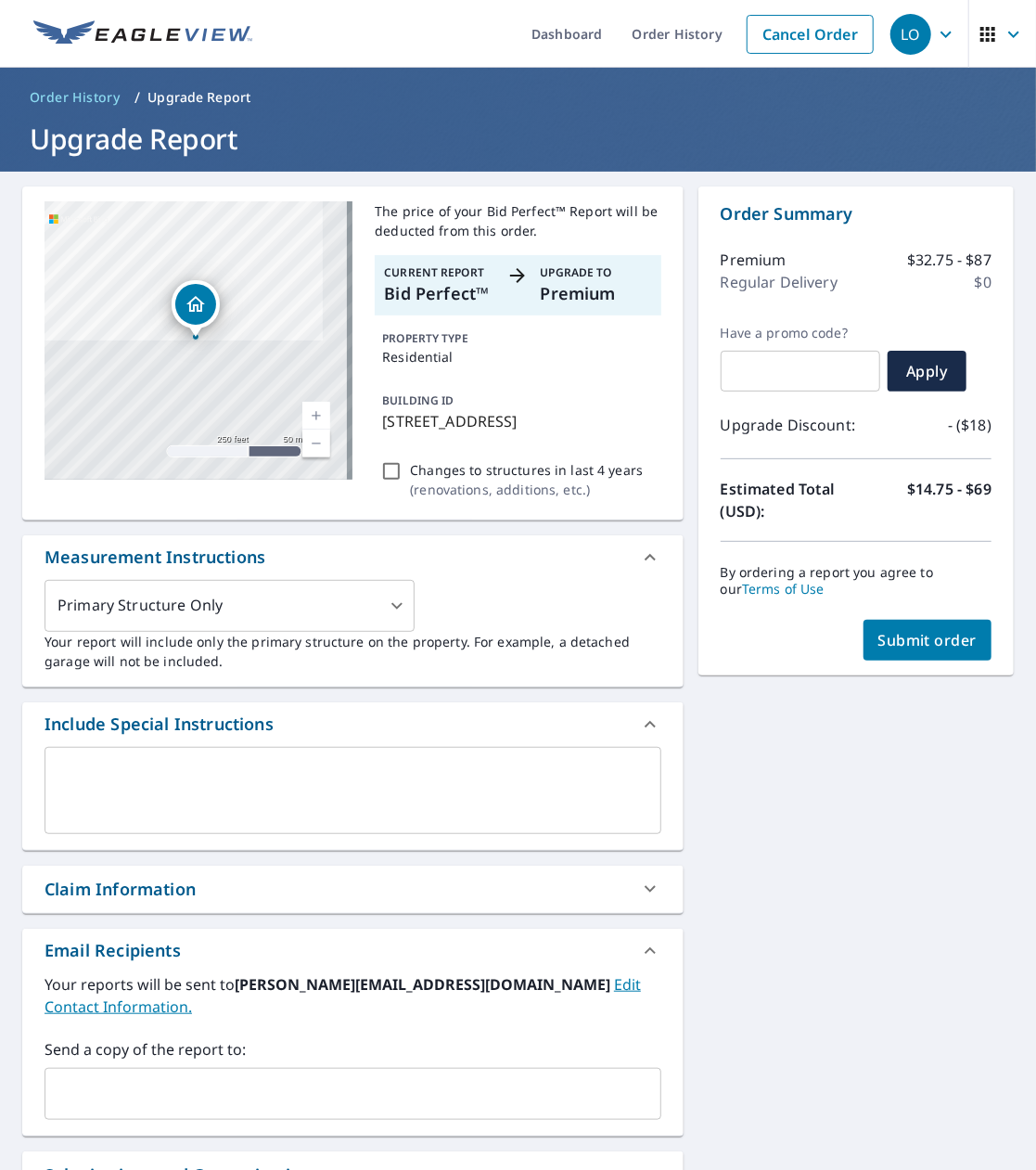 click on "Your report will include only the primary structure on the property. For example, a detached garage will not be included." at bounding box center [352, 651] 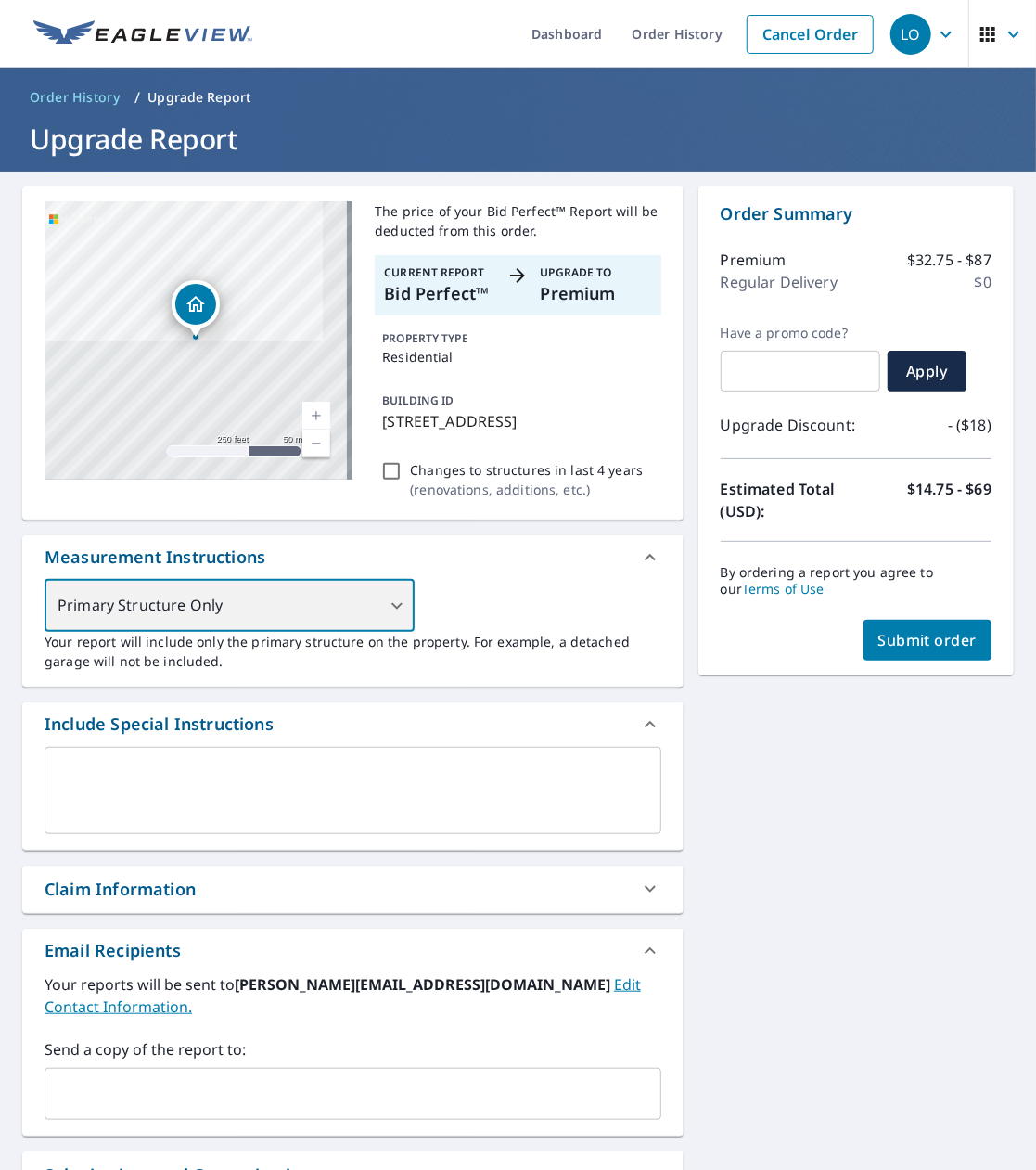 click on "Primary Structure Only" at bounding box center [229, 606] 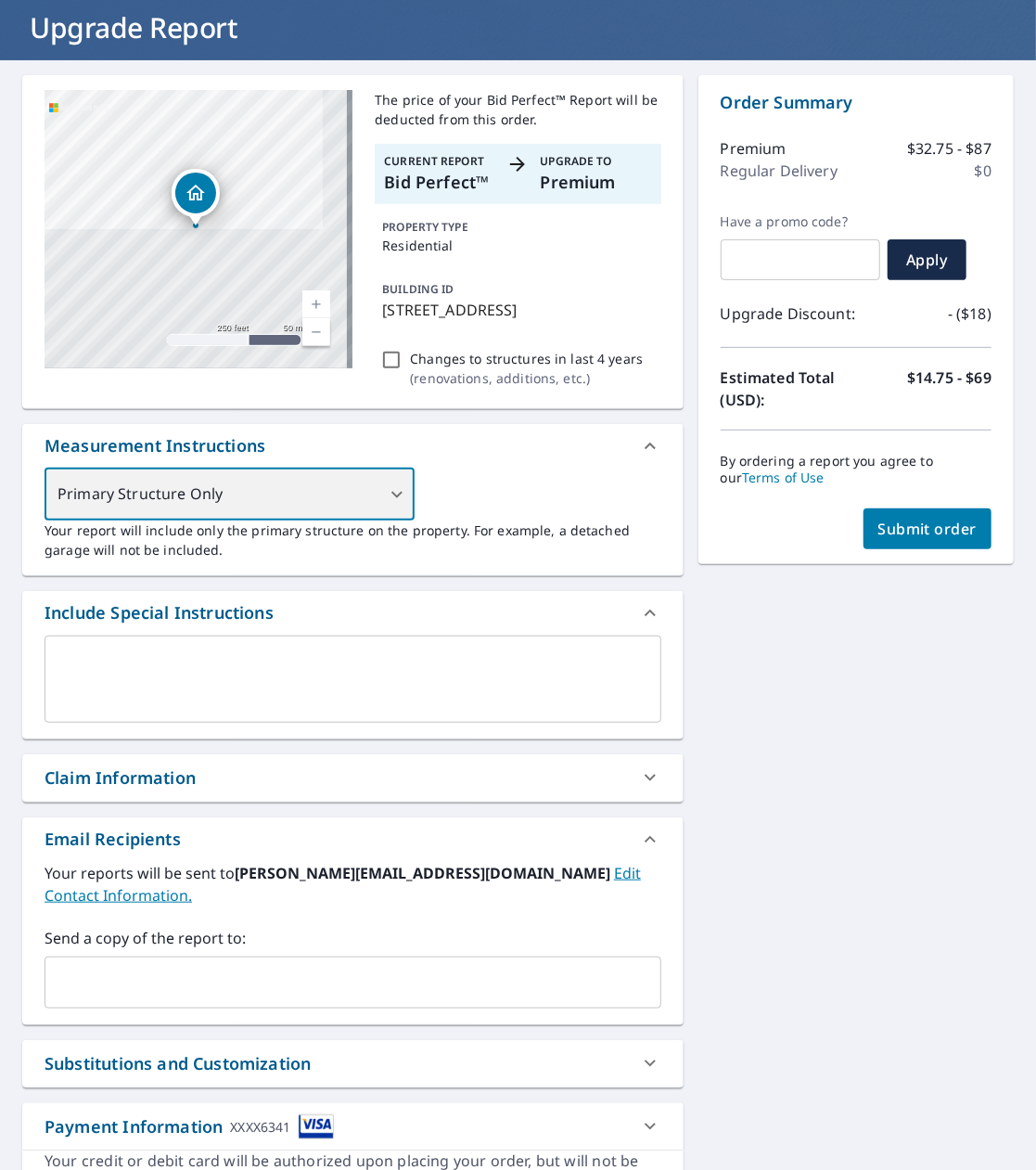 scroll, scrollTop: 0, scrollLeft: 0, axis: both 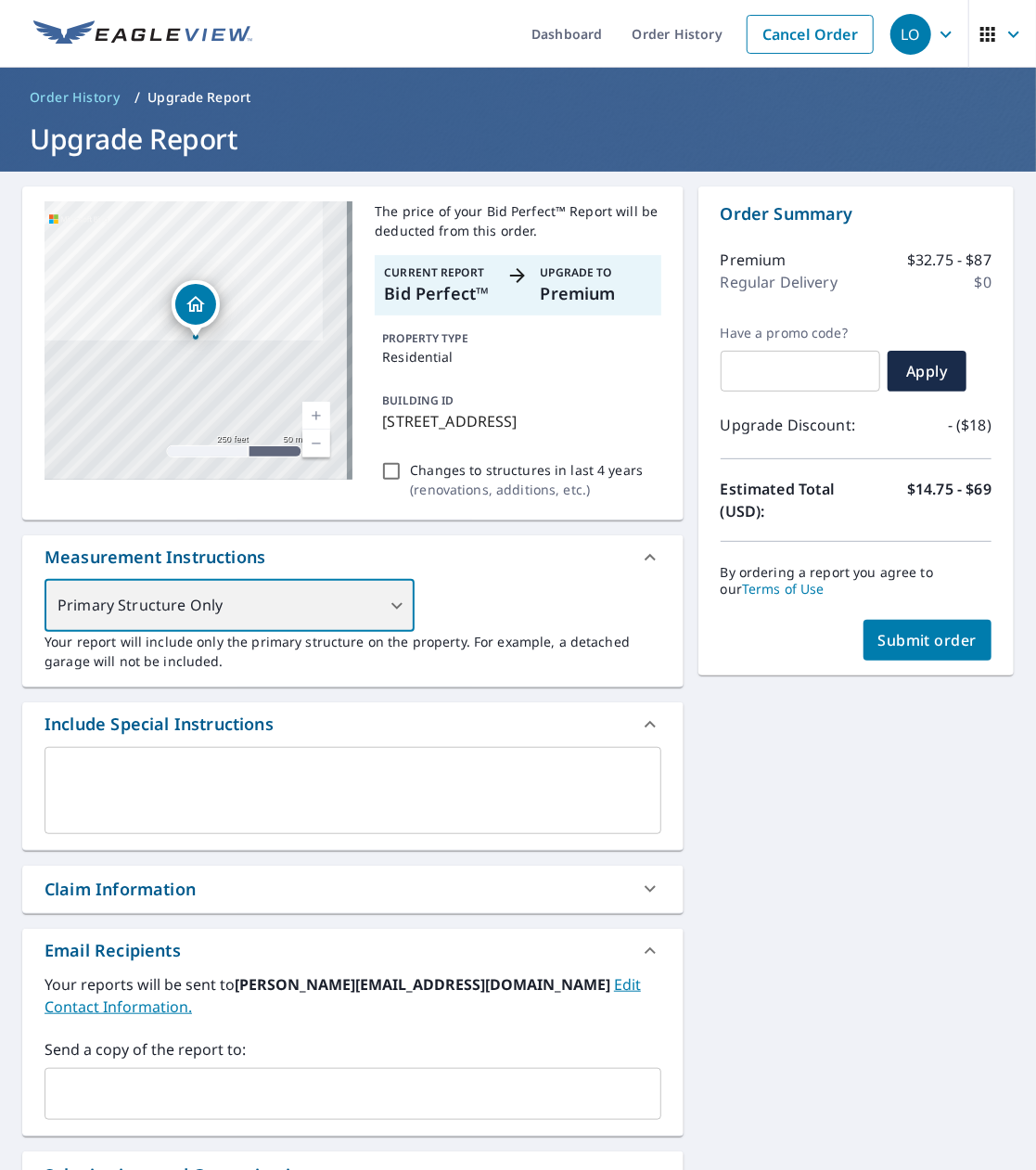 click on "Primary Structure Only" at bounding box center [229, 606] 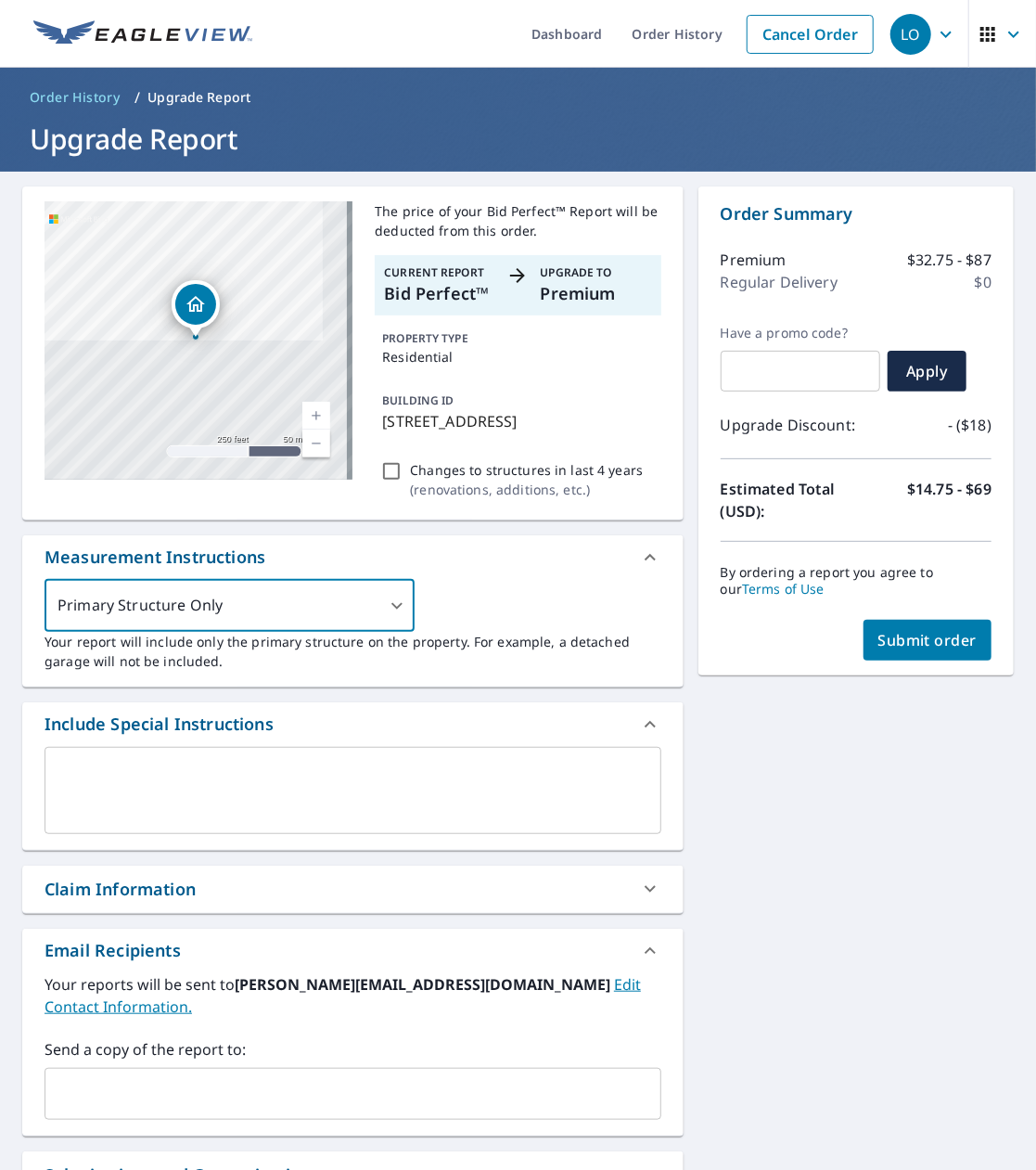 click on "x ​" at bounding box center [352, 791] 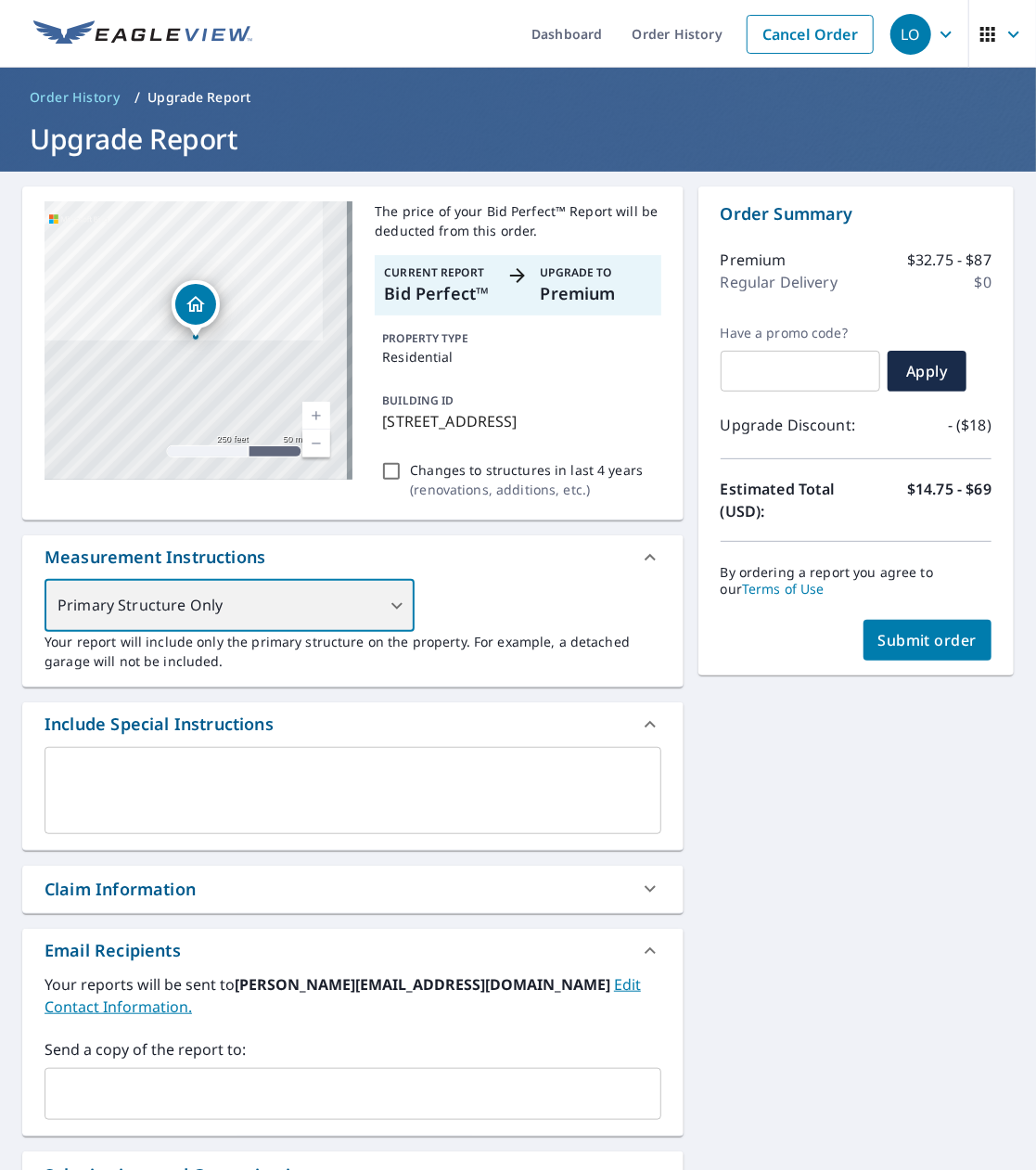 click on "Primary Structure Only" at bounding box center [229, 606] 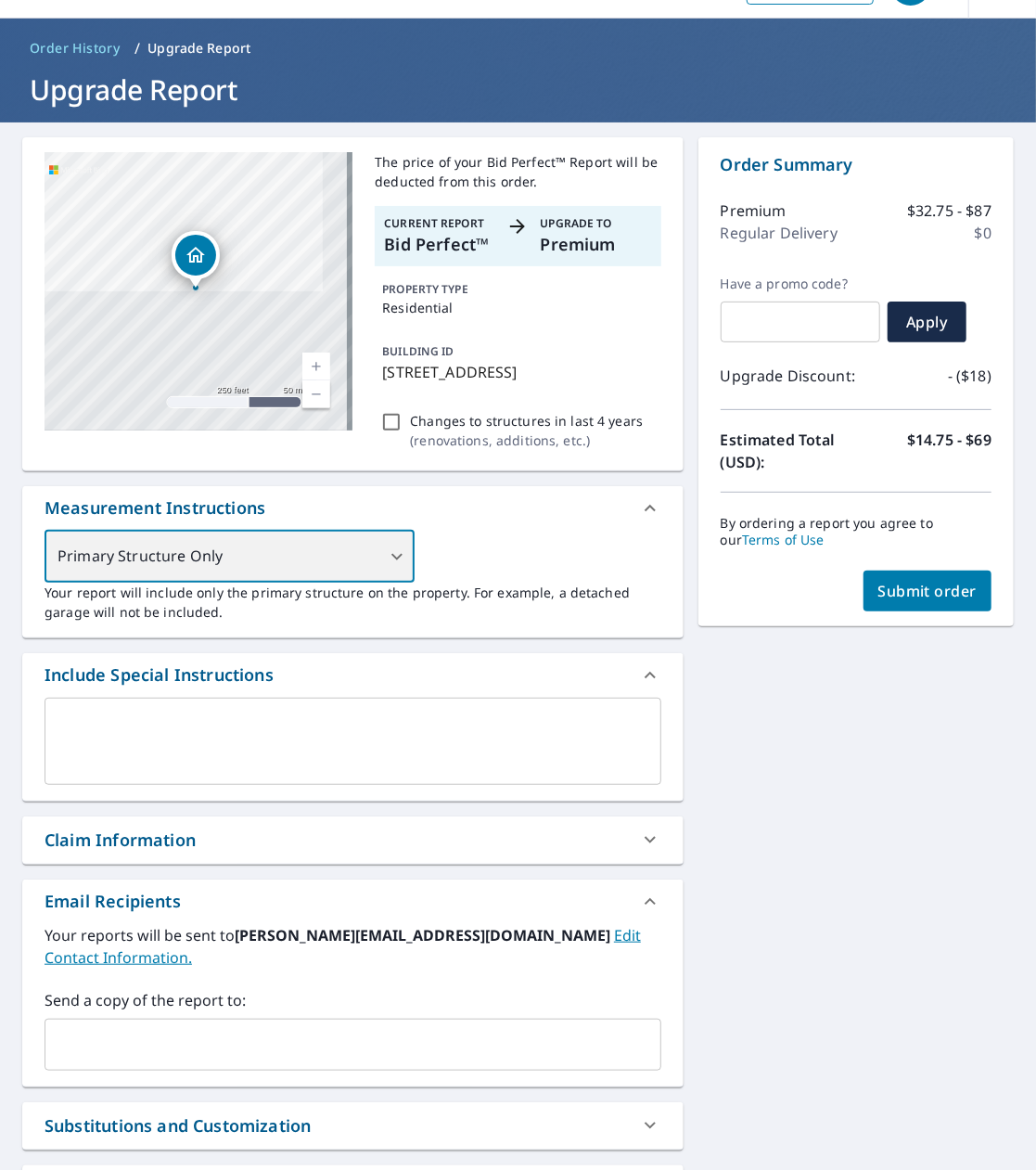click on "Primary Structure Only" at bounding box center (229, 557) 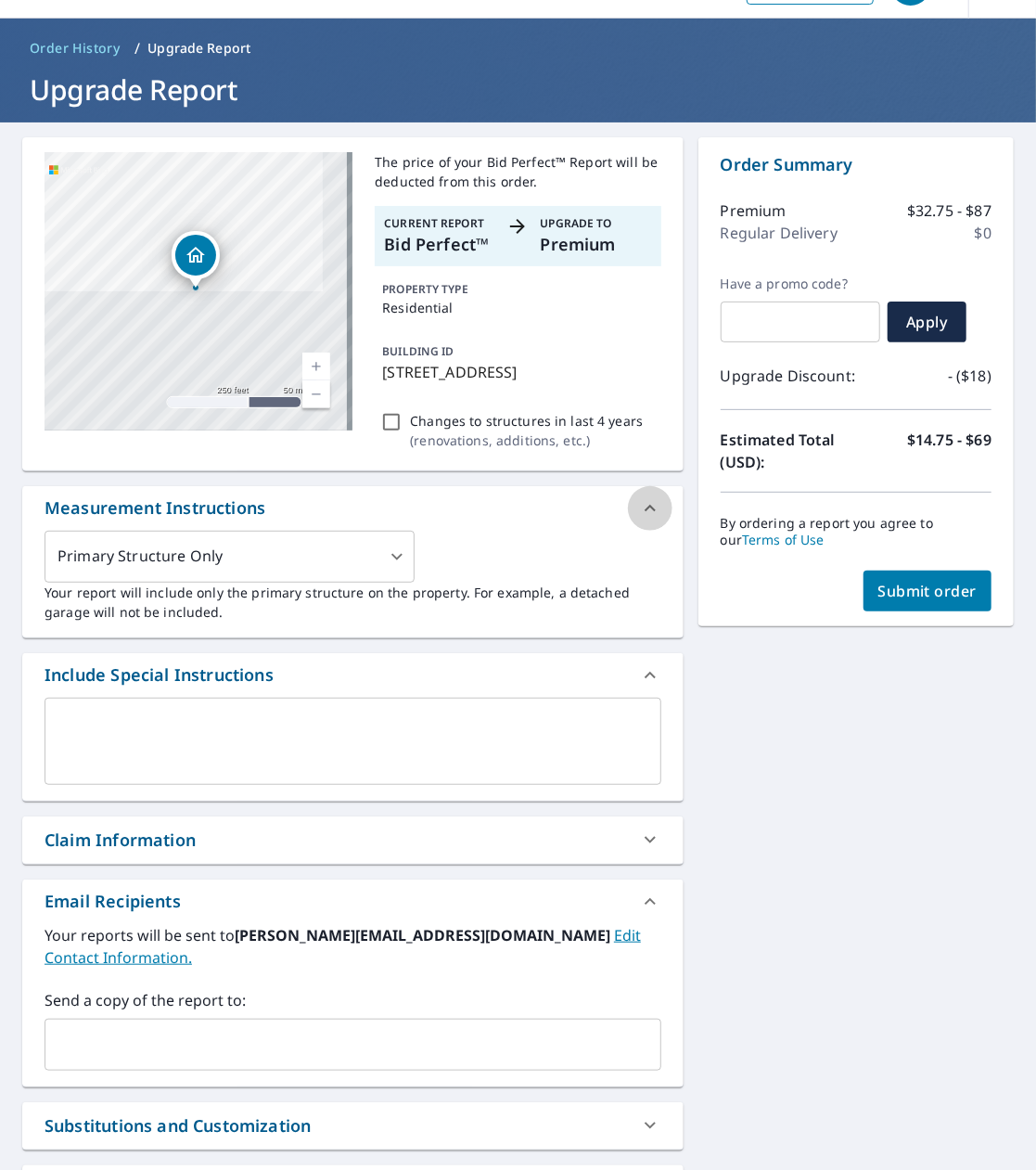 click 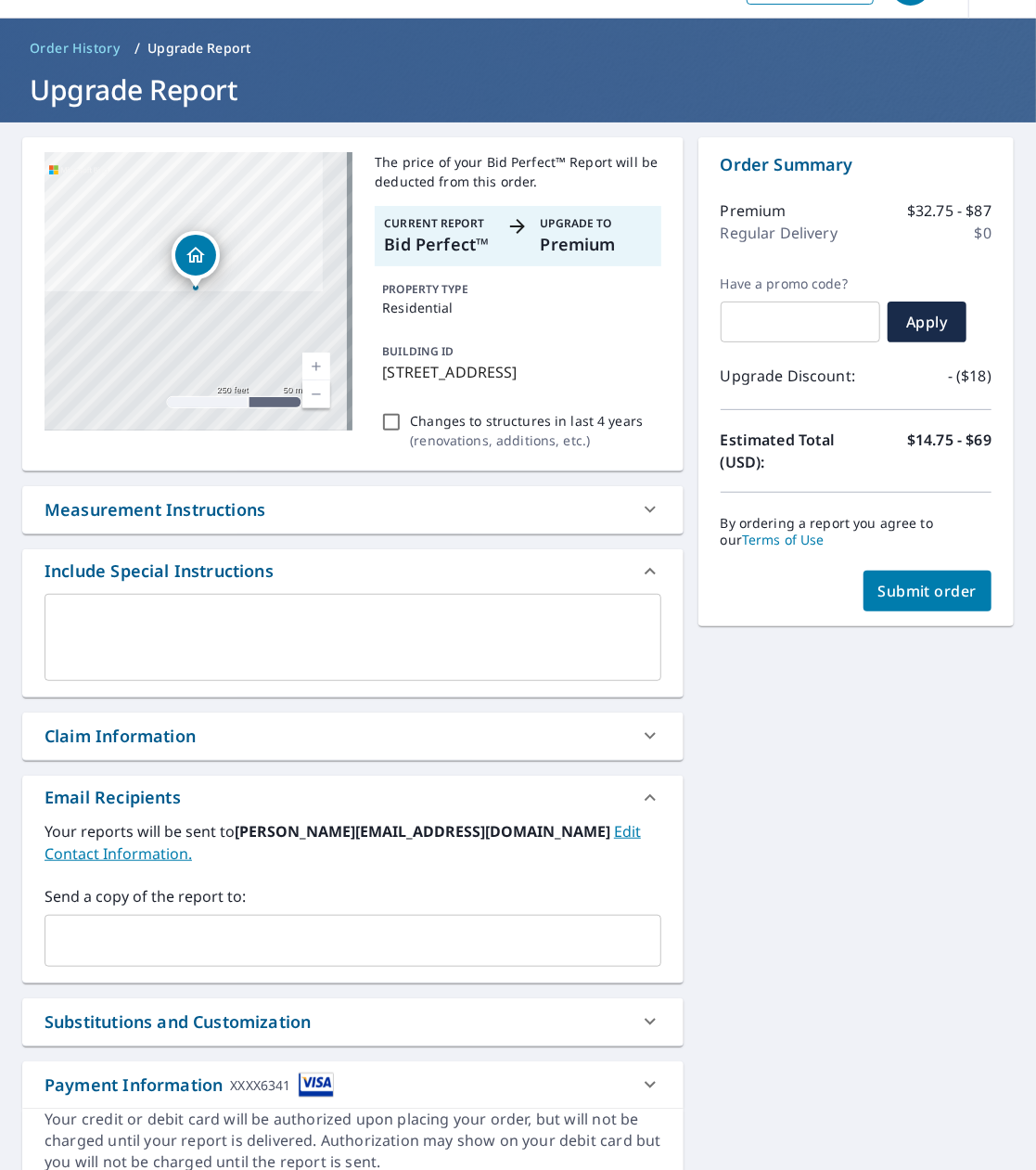click 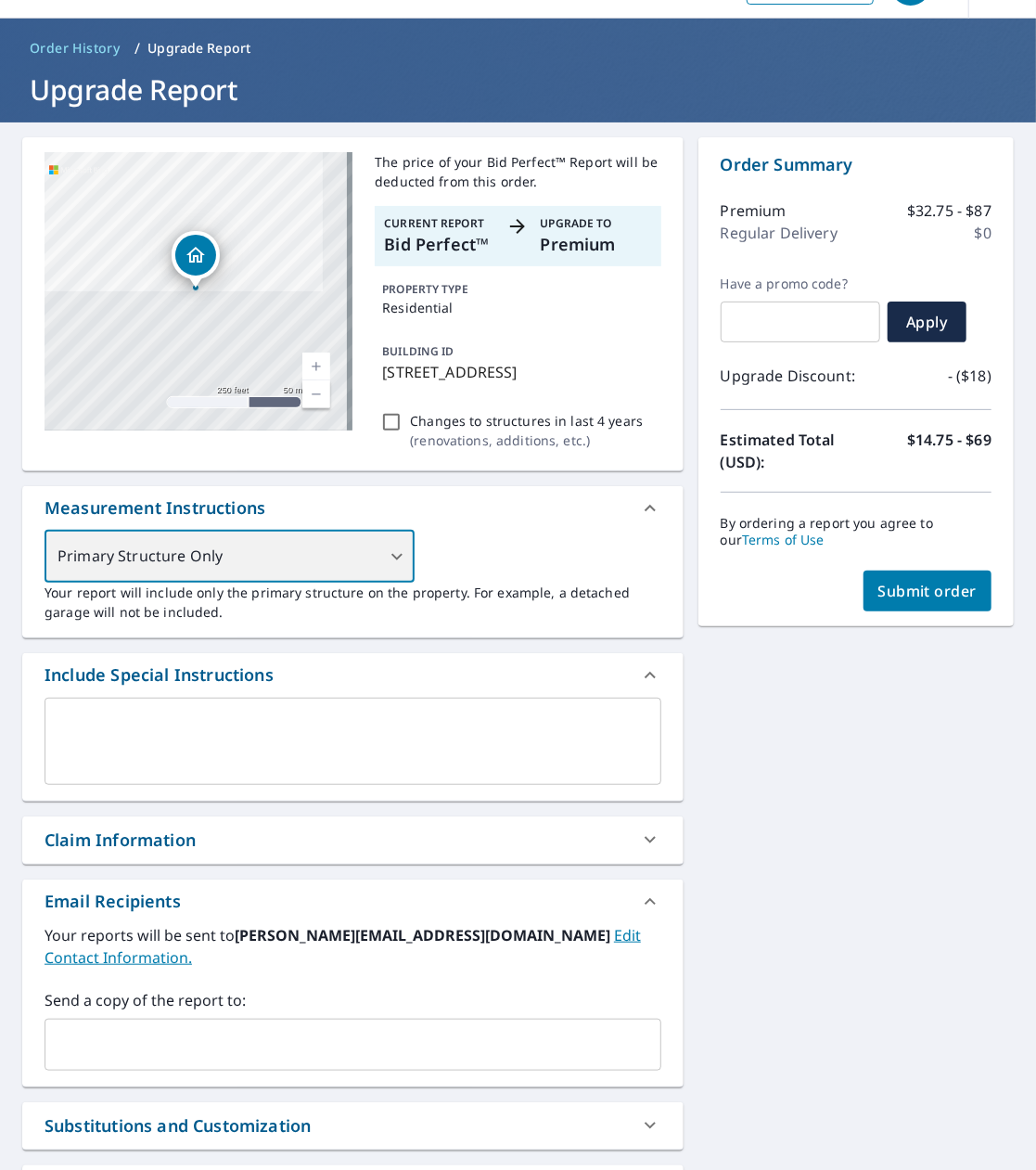 click on "Primary Structure Only" at bounding box center [229, 557] 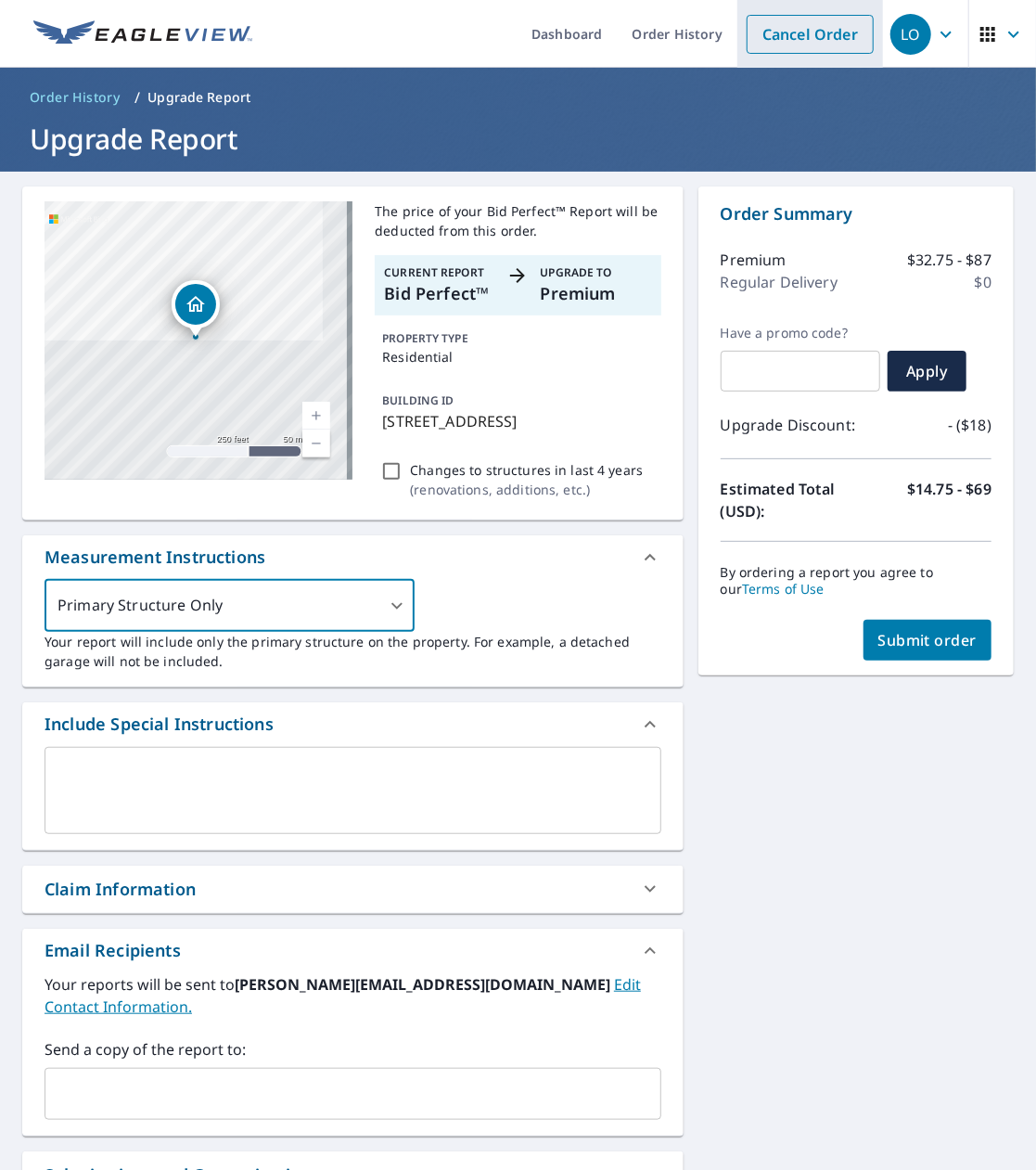 click on "Cancel Order" at bounding box center (810, 34) 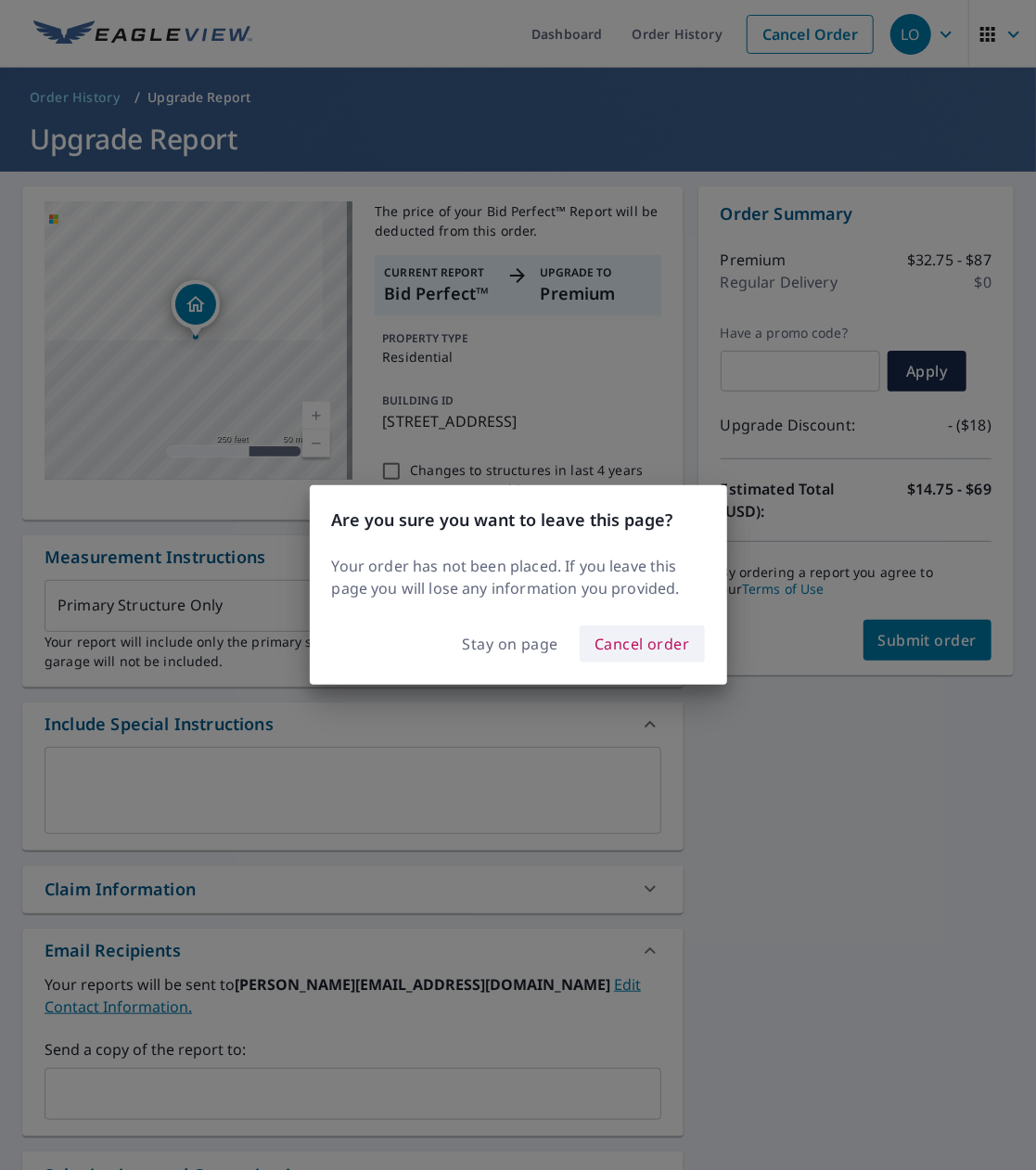 click on "Cancel order" at bounding box center [642, 644] 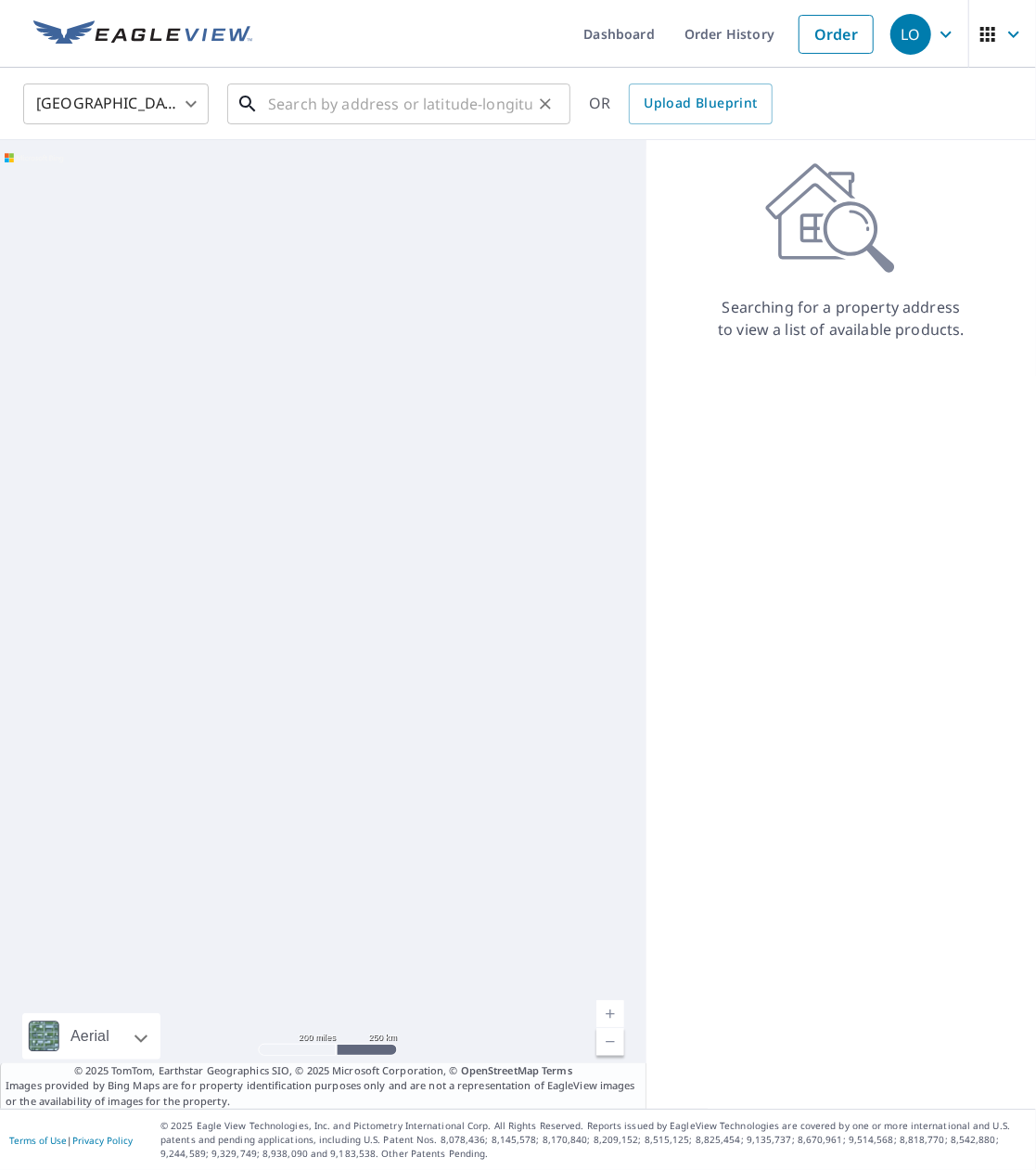 click at bounding box center (400, 104) 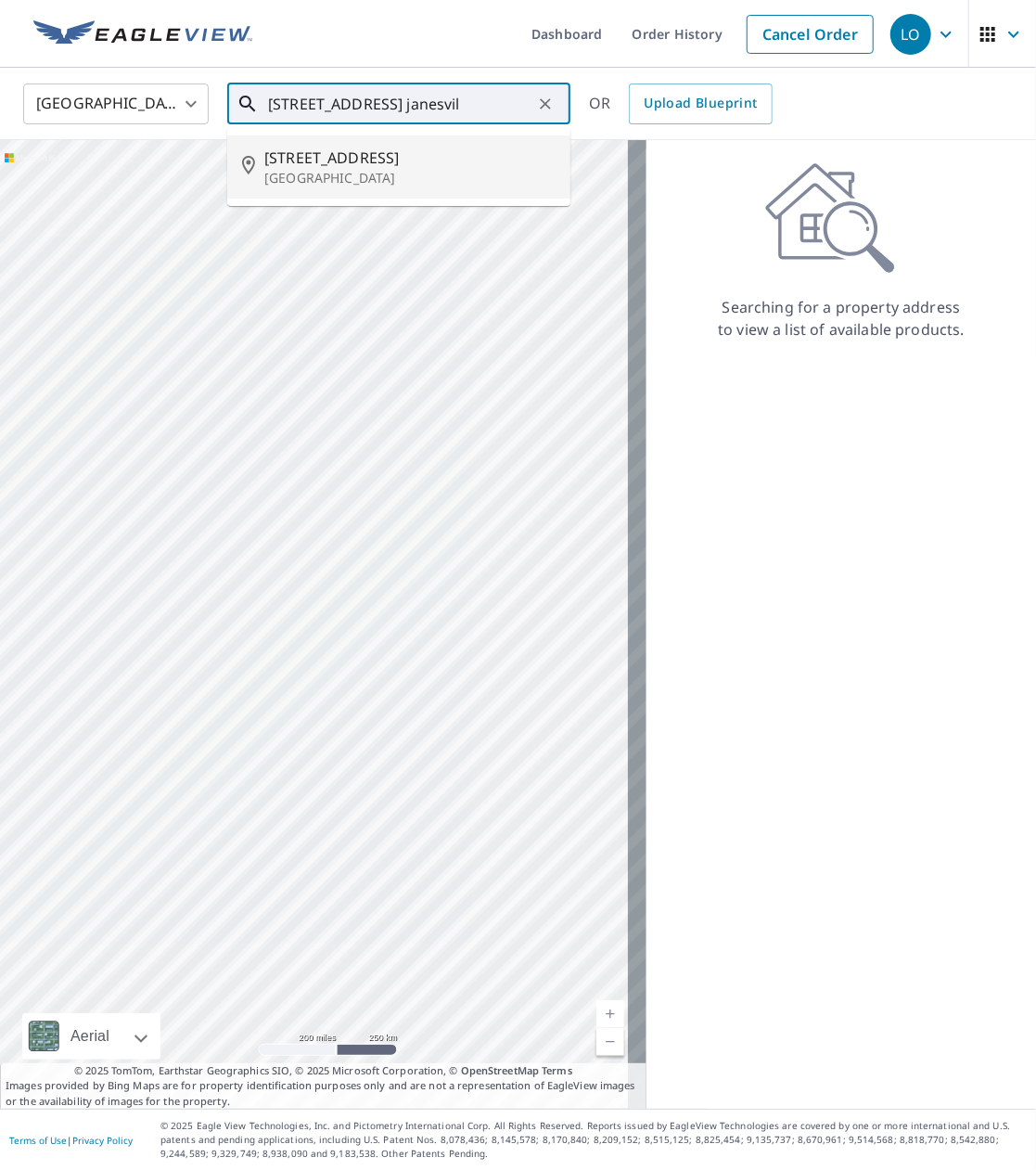 click on "[STREET_ADDRESS]" at bounding box center [410, 158] 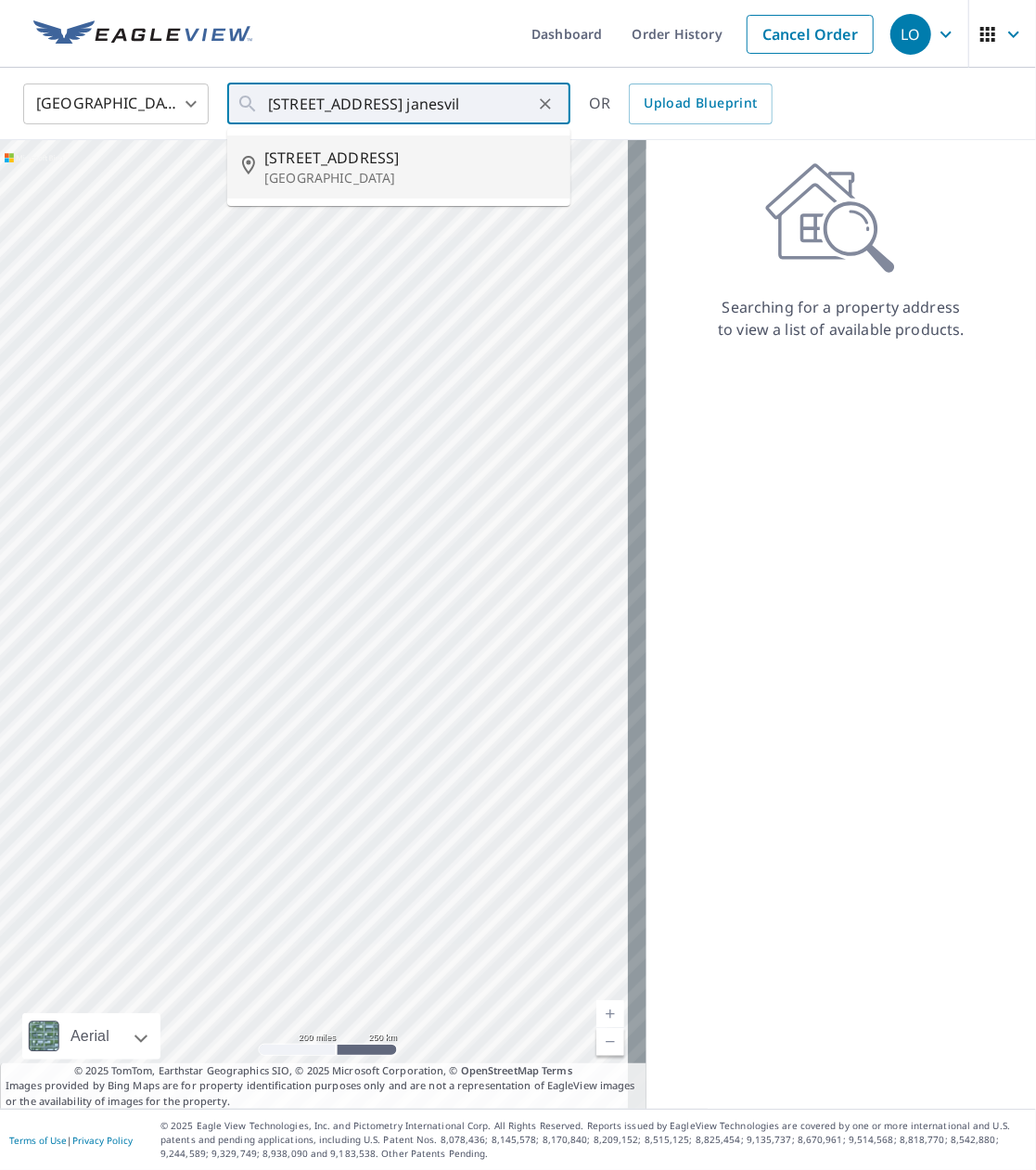 type on "[STREET_ADDRESS]" 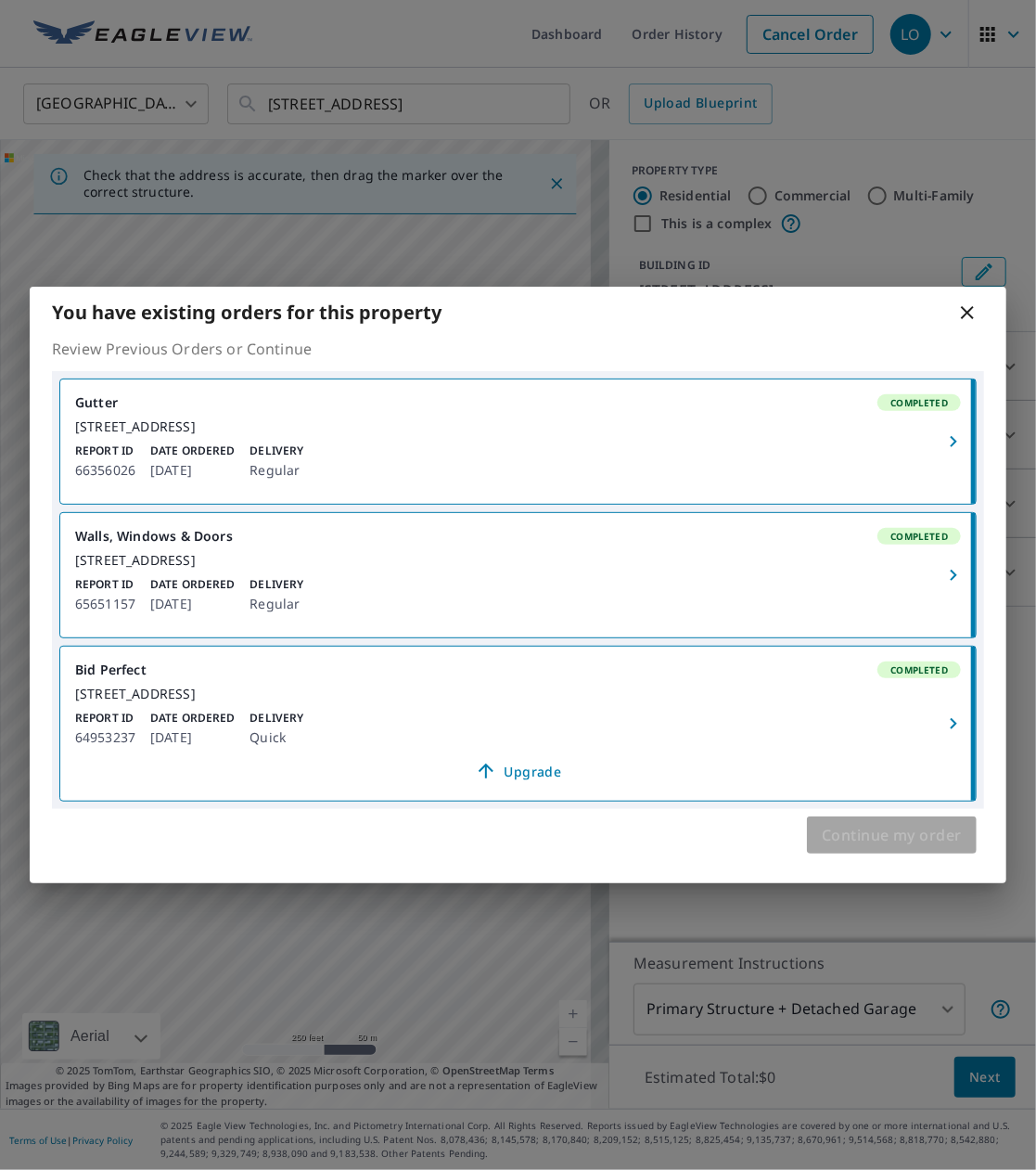 click on "Continue my order" at bounding box center [891, 835] 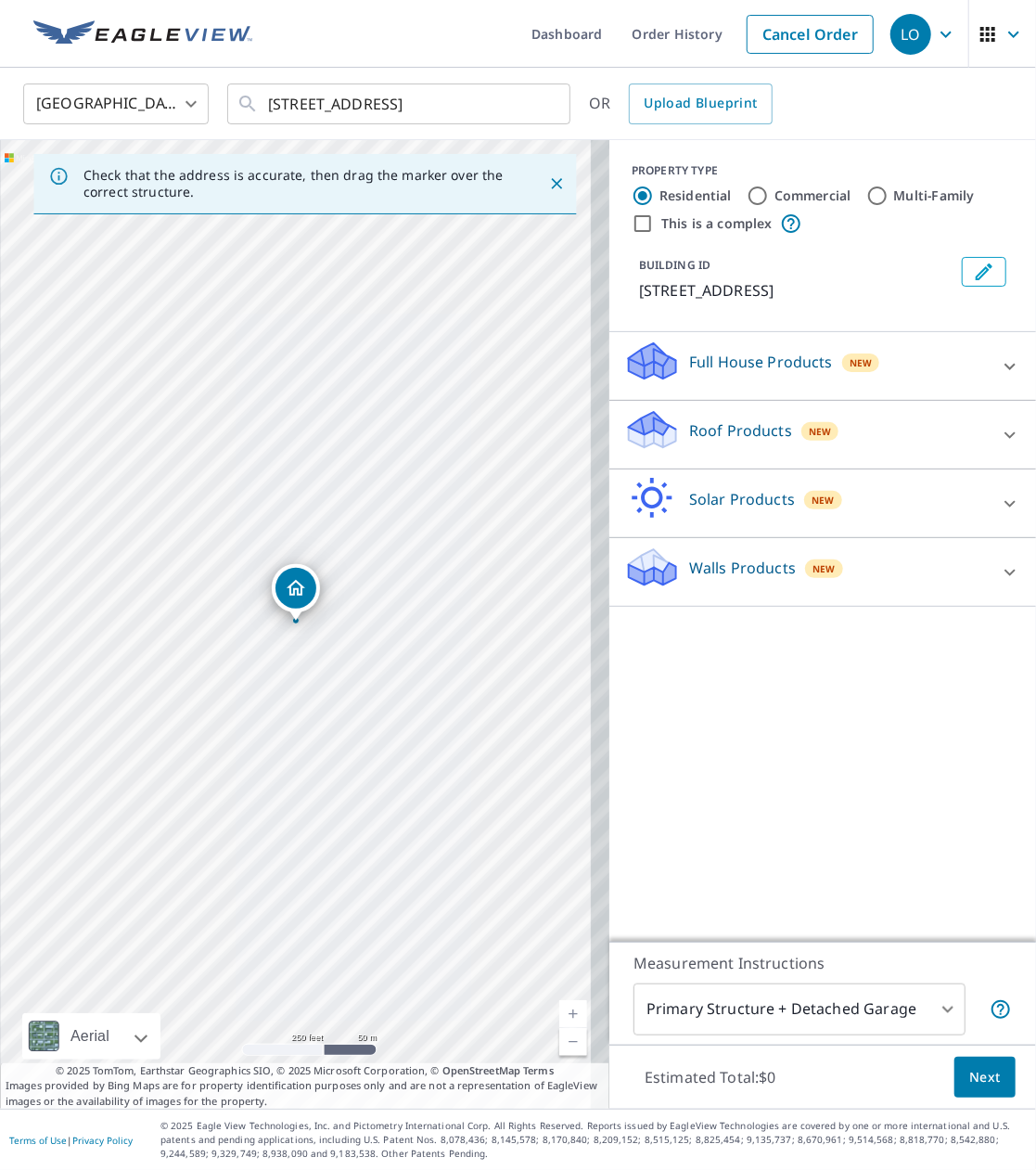 click on "New" at bounding box center [820, 431] 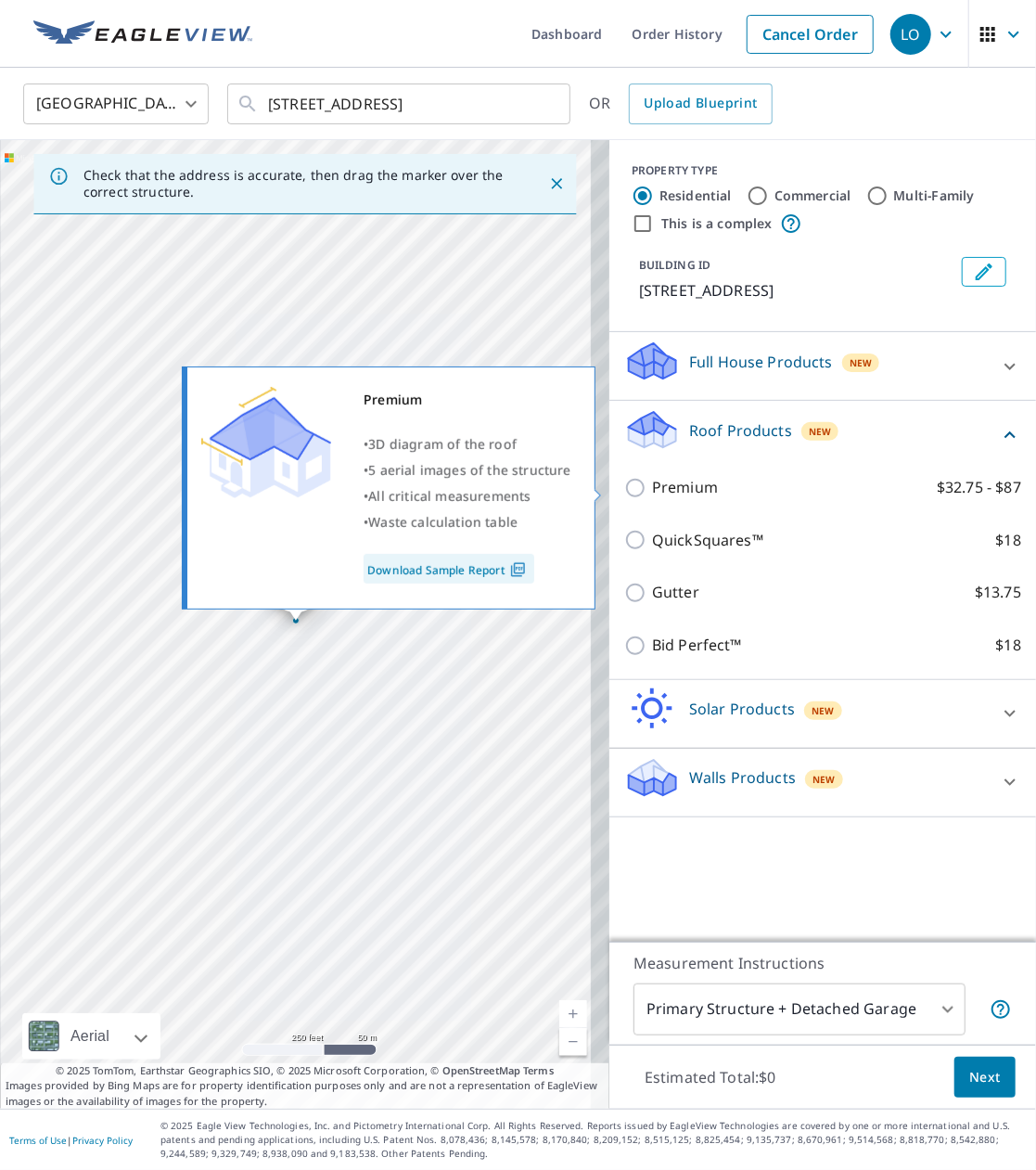 click on "Premium $32.75 - $87" at bounding box center (837, 487) 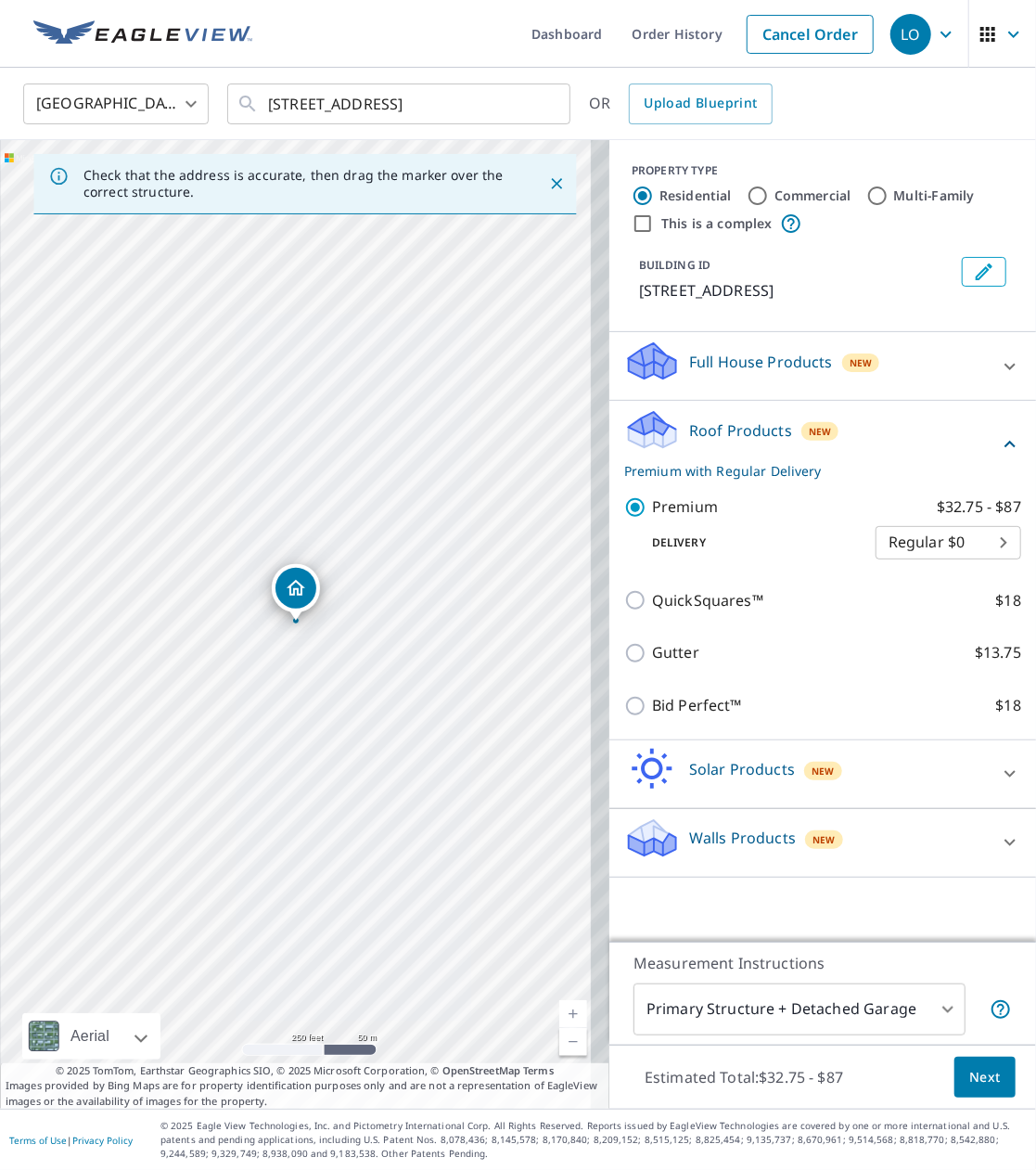 click on "Next" at bounding box center (985, 1077) 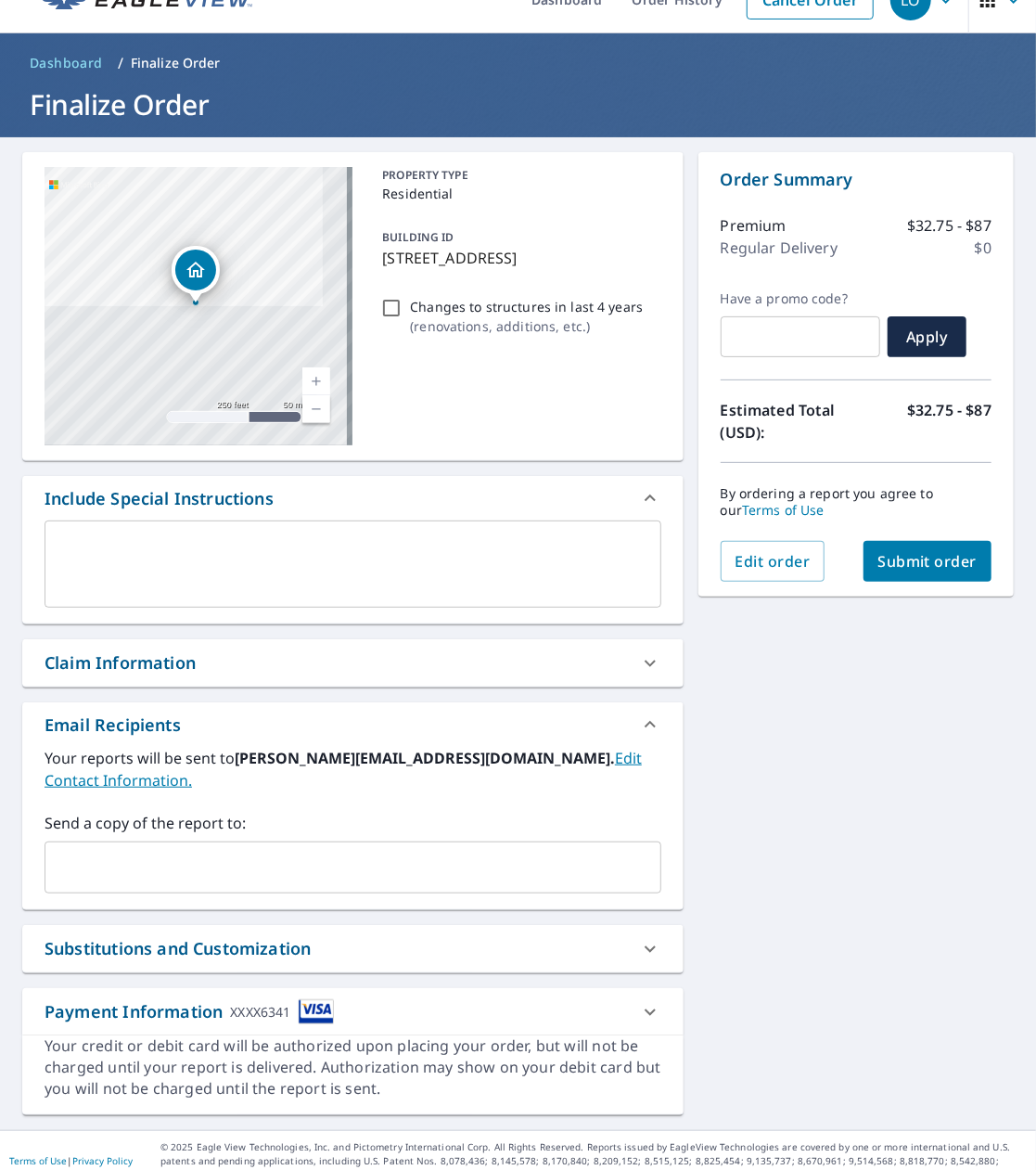 scroll, scrollTop: 0, scrollLeft: 0, axis: both 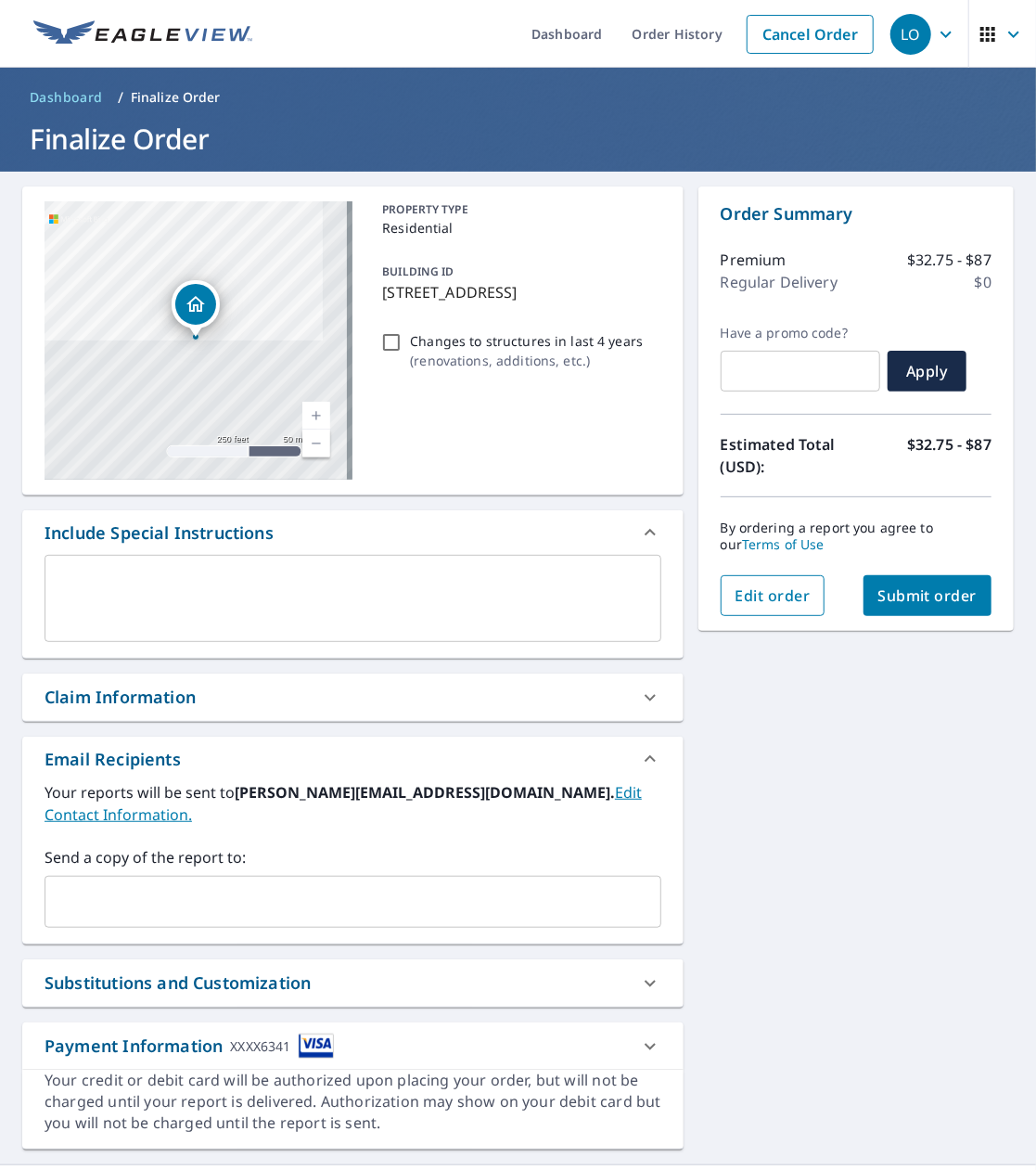 click on "Edit order" at bounding box center (773, 596) 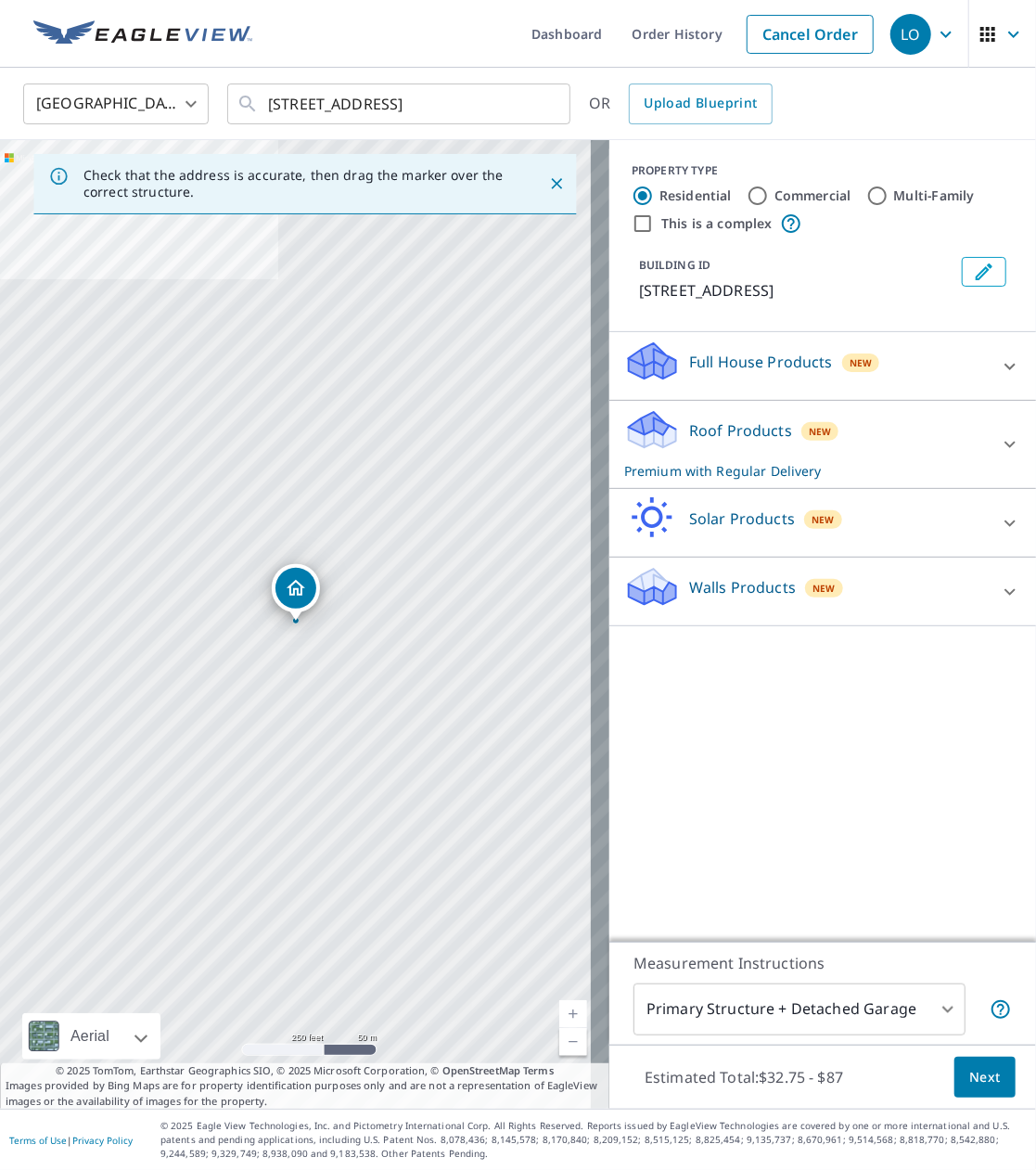 click on "Roof Products New Premium with Regular Delivery" at bounding box center (806, 444) 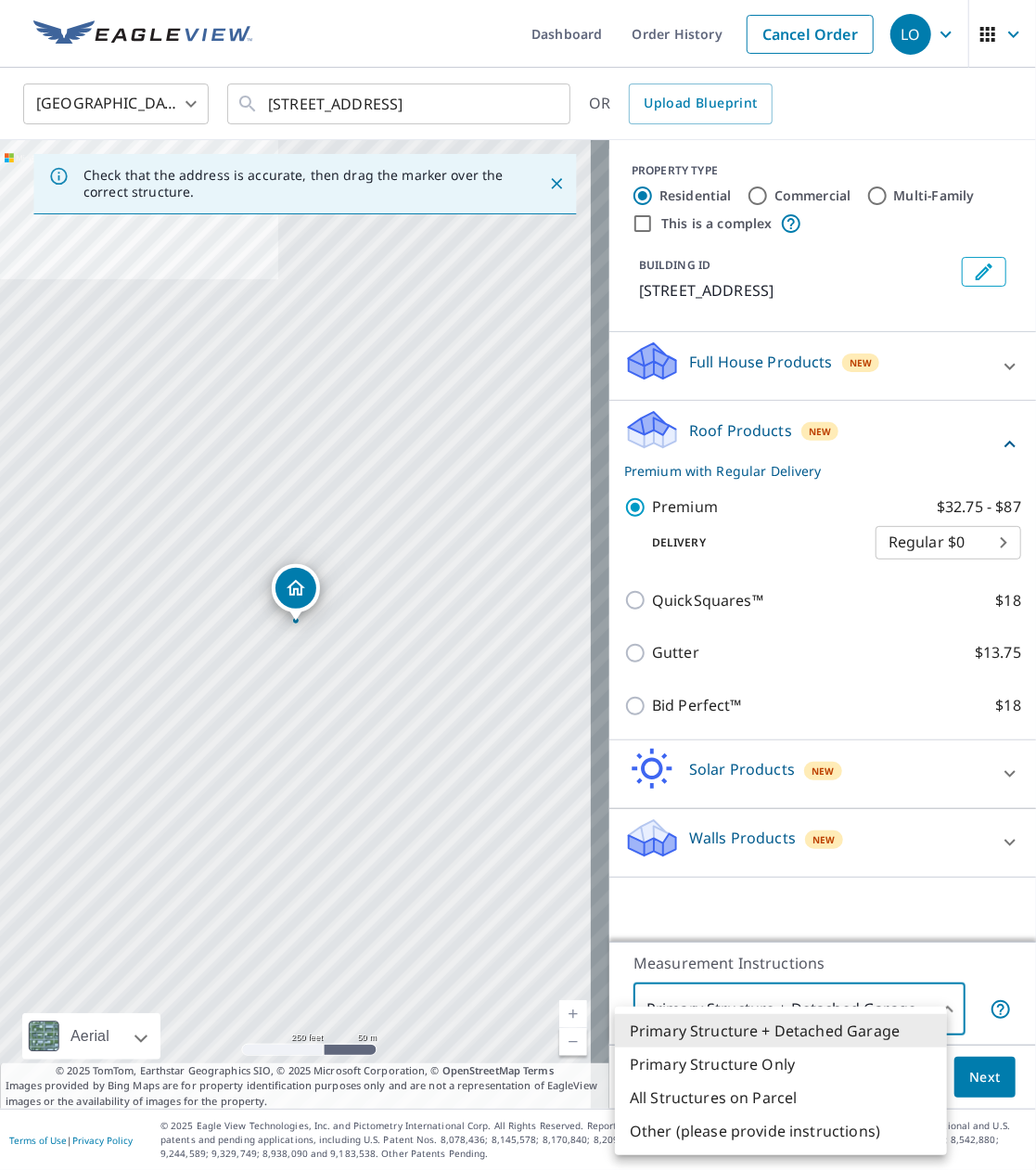 click on "LO LO
Dashboard Order History Cancel Order LO [GEOGRAPHIC_DATA] [GEOGRAPHIC_DATA] ​ [STREET_ADDRESS] ​ OR Upload Blueprint Check that the address is accurate, then drag the marker over the correct structure. [STREET_ADDRESS] Aerial Road A standard road map Aerial A detailed look from above Labels Labels 250 feet 50 m © 2025 TomTom, © Vexcel Imaging, © 2025 Microsoft Corporation,  © OpenStreetMap Terms © 2025 TomTom, Earthstar Geographics SIO, © 2025 Microsoft Corporation, ©   OpenStreetMap   Terms Images provided by Bing Maps are for property identification purposes only and are not a representation of EagleView images or the availability of images for the property. PROPERTY TYPE Residential Commercial Multi-Family This is a complex BUILDING ID [STREET_ADDRESS] Full House Products New Full House™ $105 Roof Products New Premium with Regular Delivery Premium $32.75 - $87 Delivery Regular $0 8 ​ QuickSquares™ $18 Gutter $13.75 Bid Perfect™ $18 New $79" at bounding box center (518, 585) 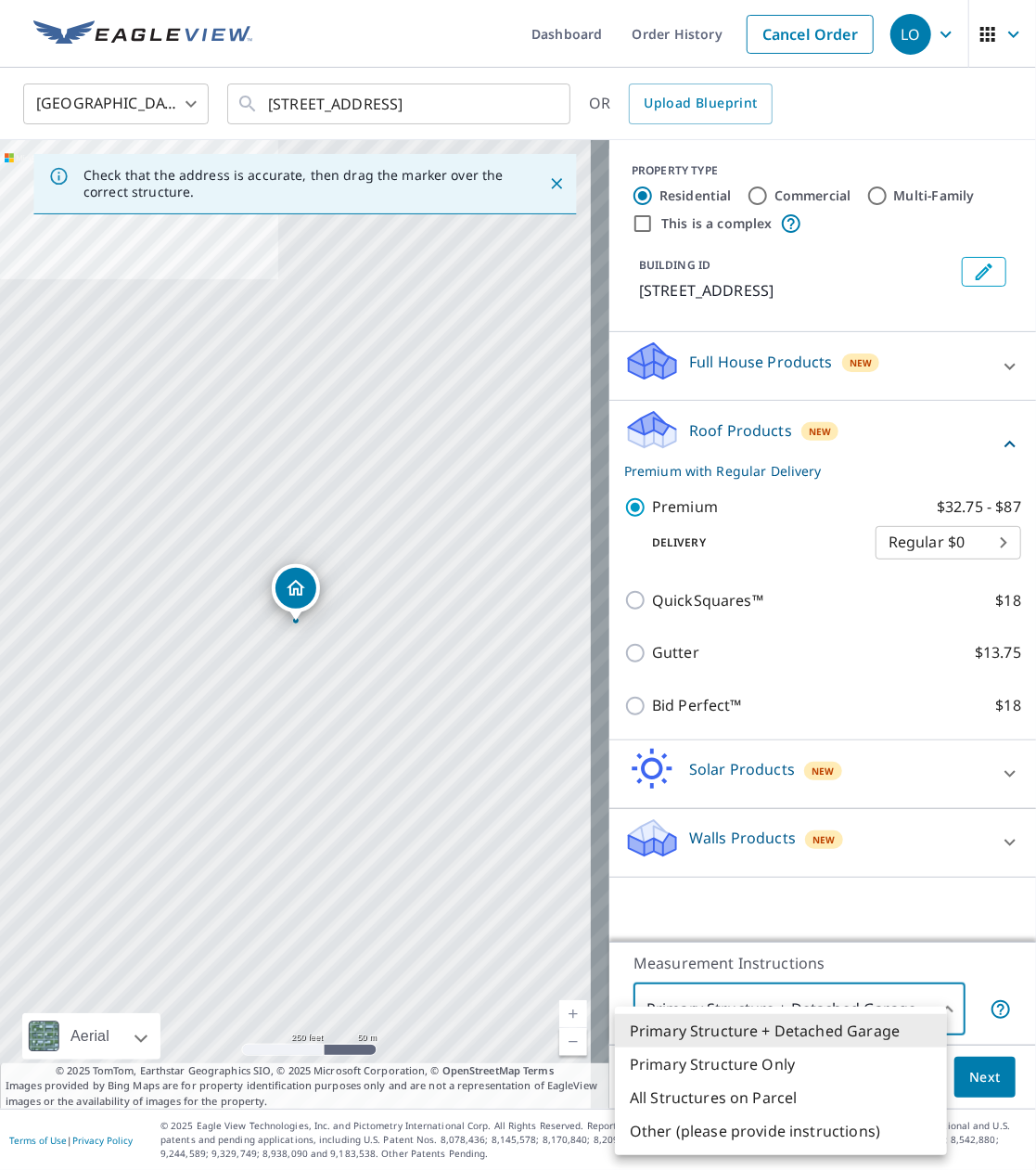 click at bounding box center [518, 585] 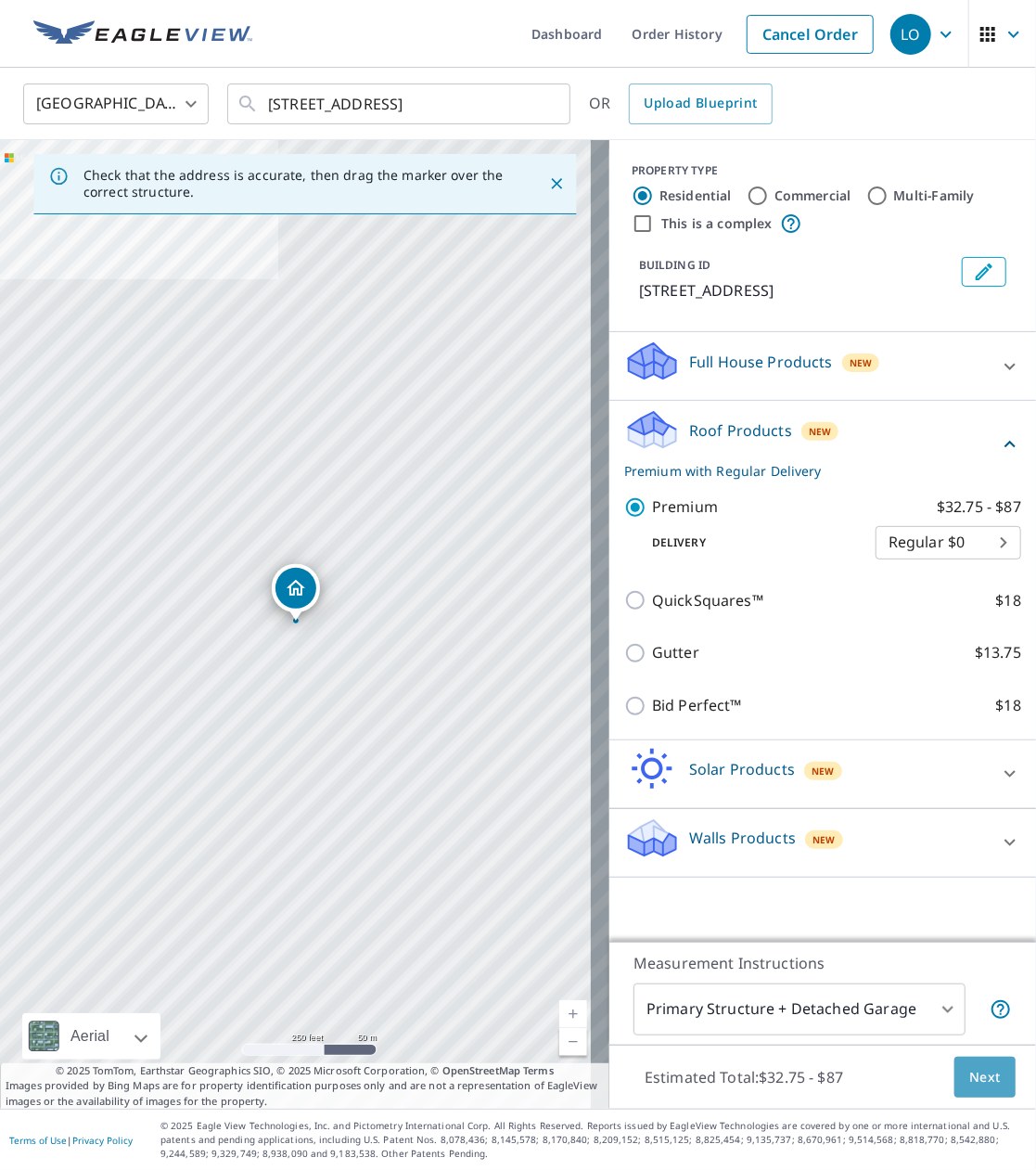 click on "Next" at bounding box center [985, 1077] 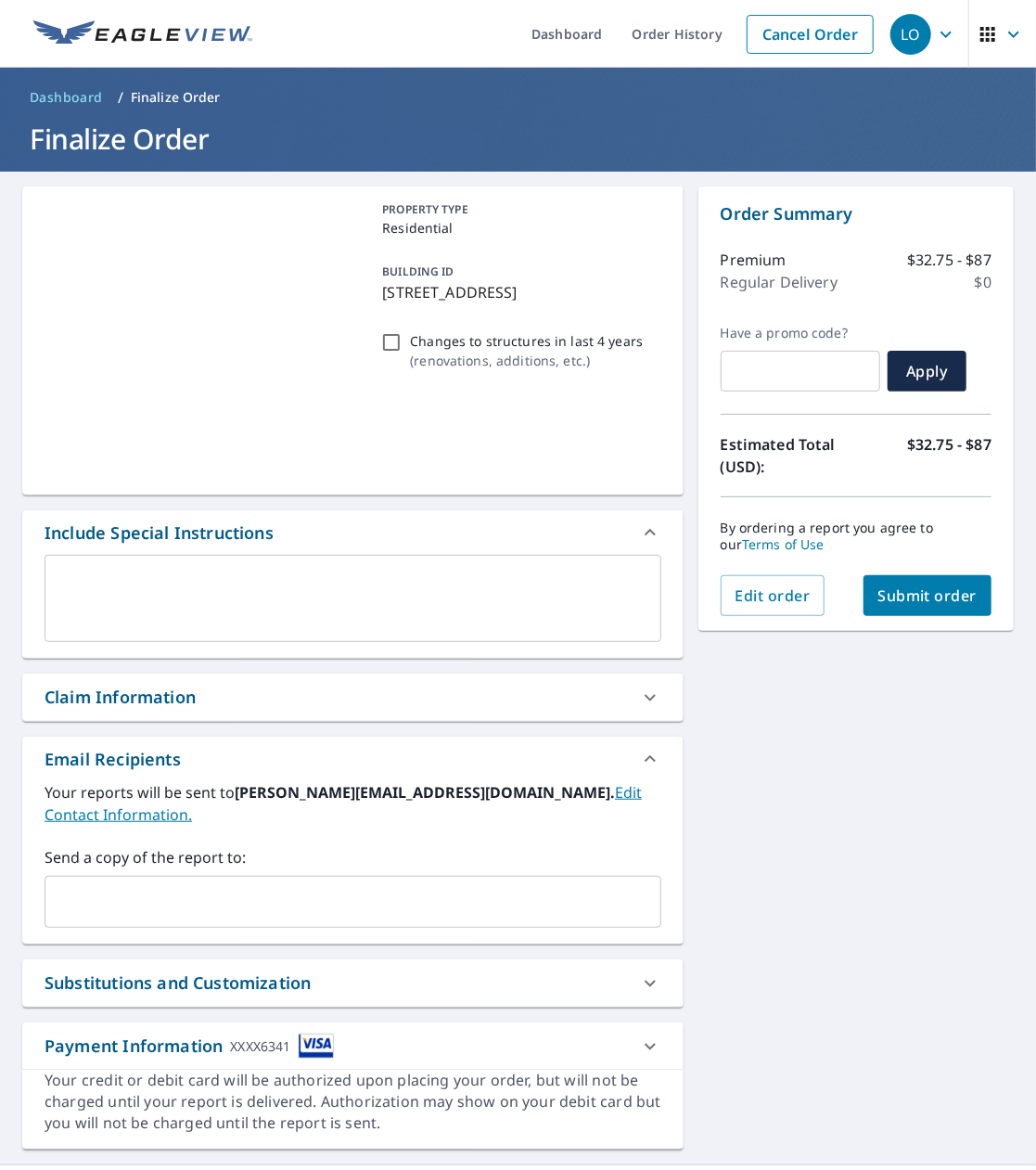 click on "Submit order" at bounding box center (927, 596) 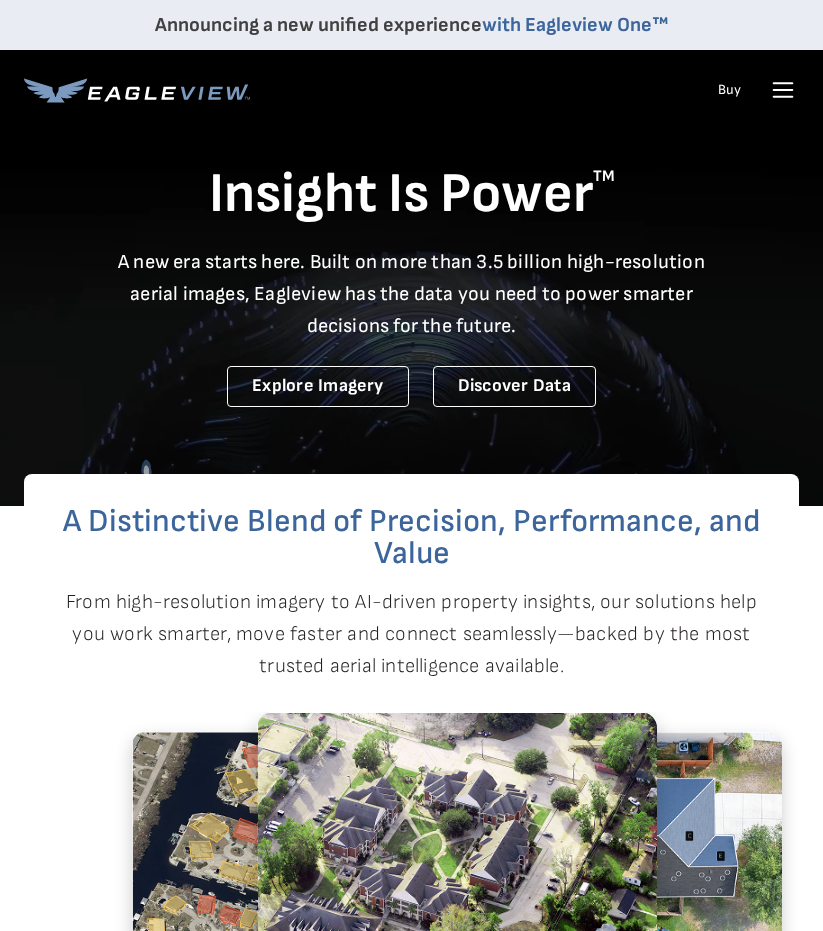 scroll, scrollTop: 0, scrollLeft: 0, axis: both 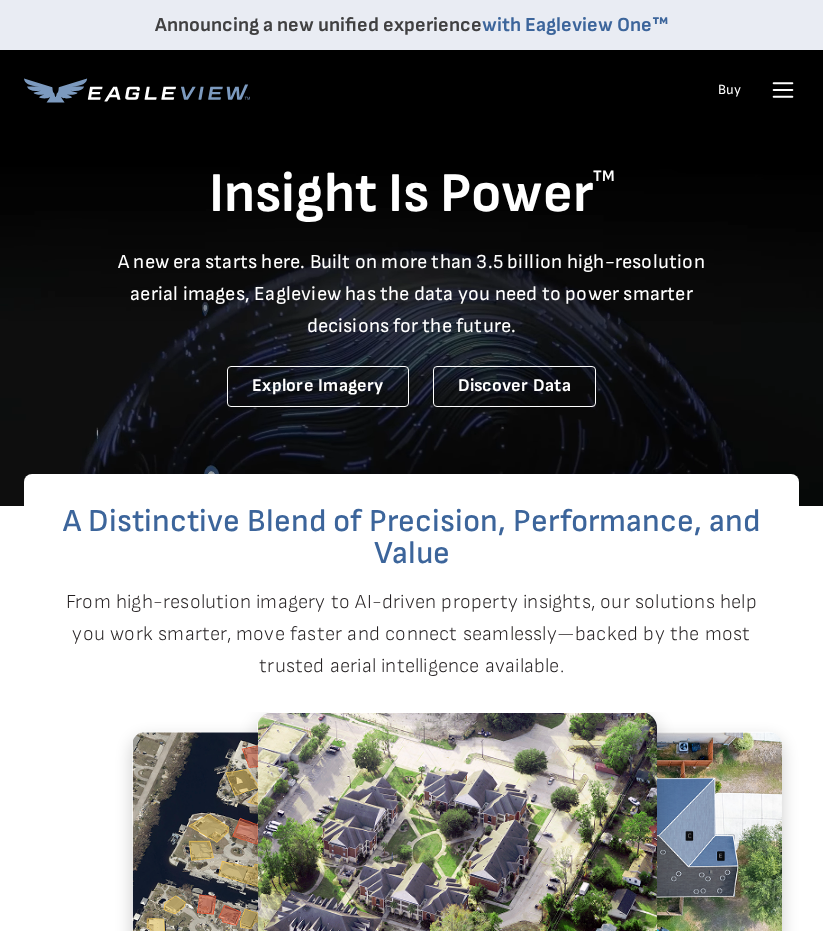 click 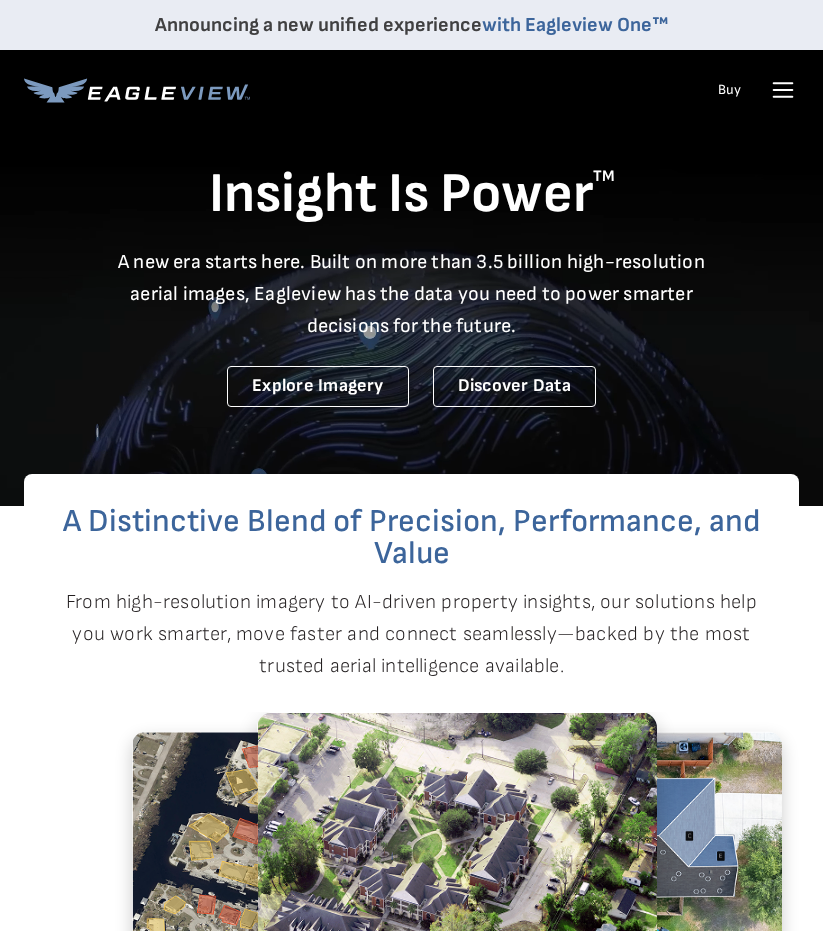 scroll, scrollTop: 0, scrollLeft: 0, axis: both 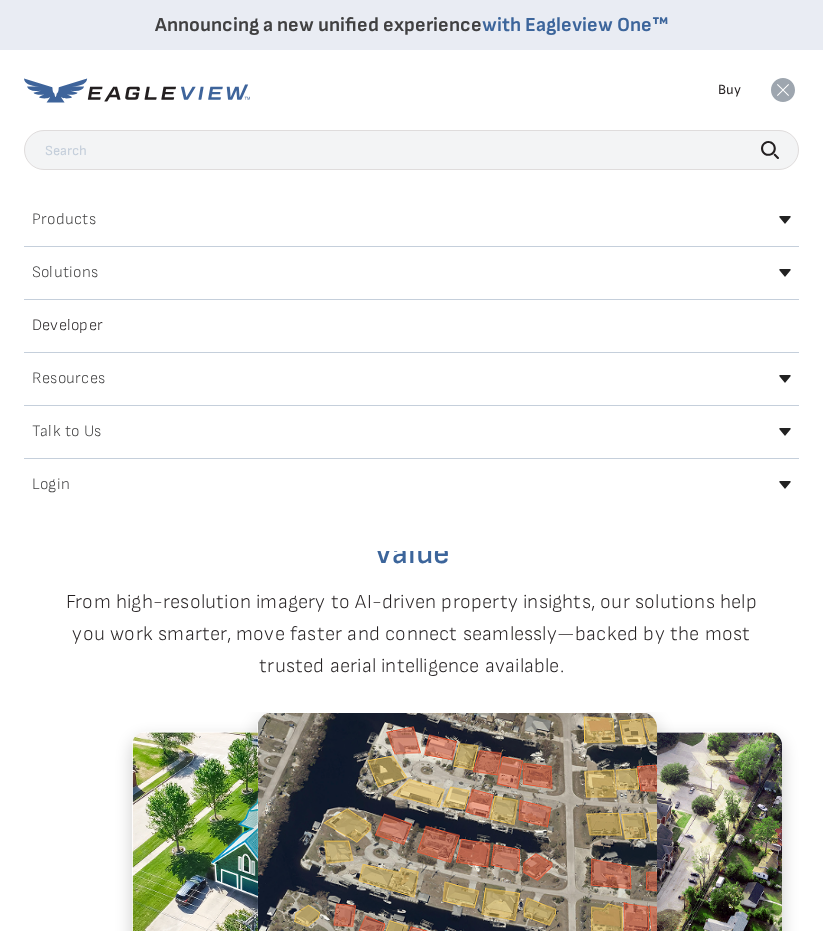 click 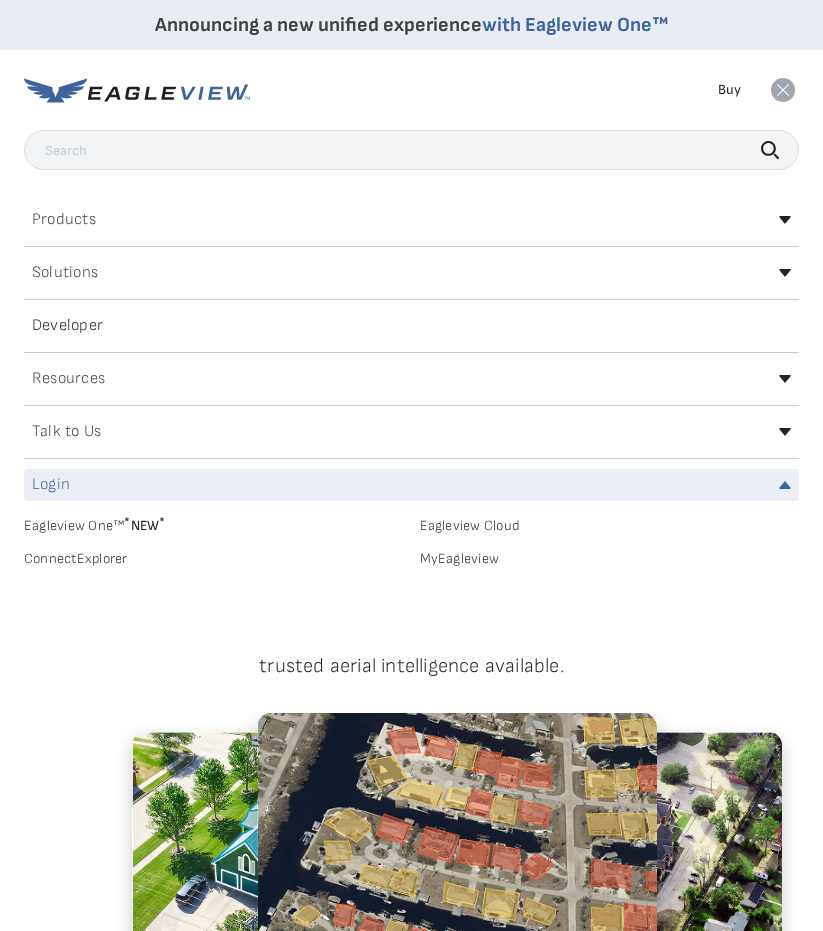 click on "MyEagleview" at bounding box center (610, 559) 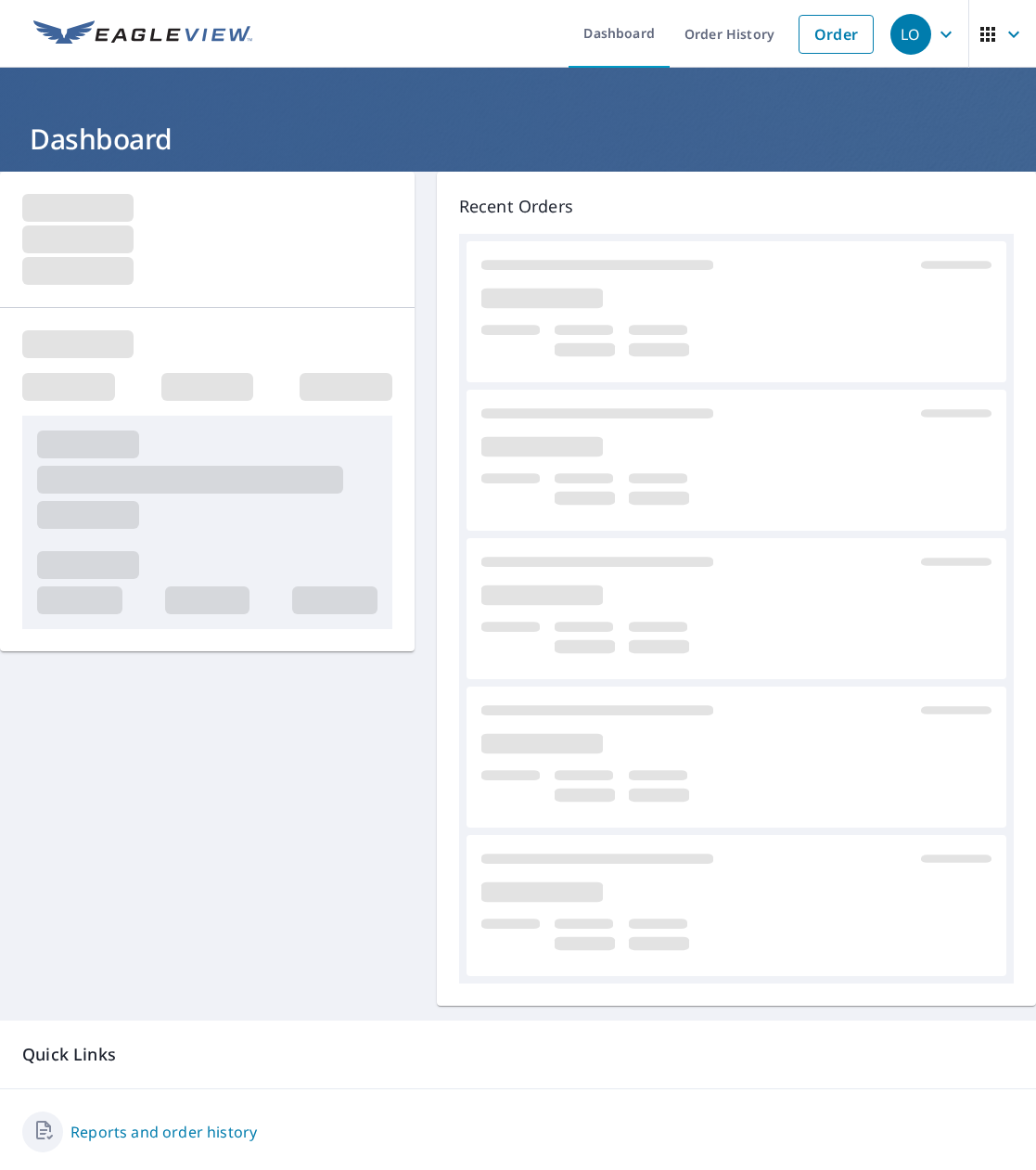 scroll, scrollTop: 0, scrollLeft: 0, axis: both 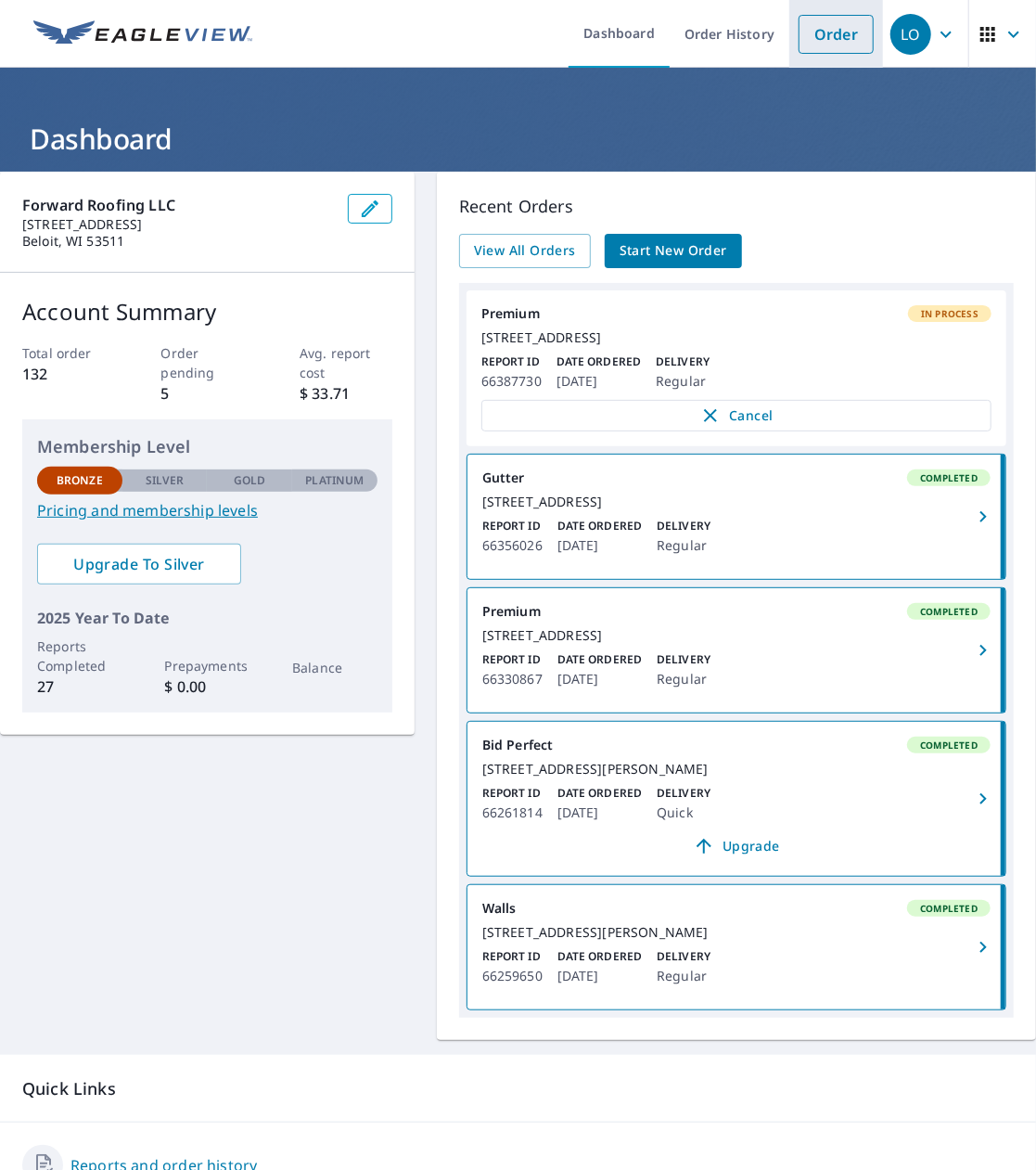 click on "Order" at bounding box center (836, 34) 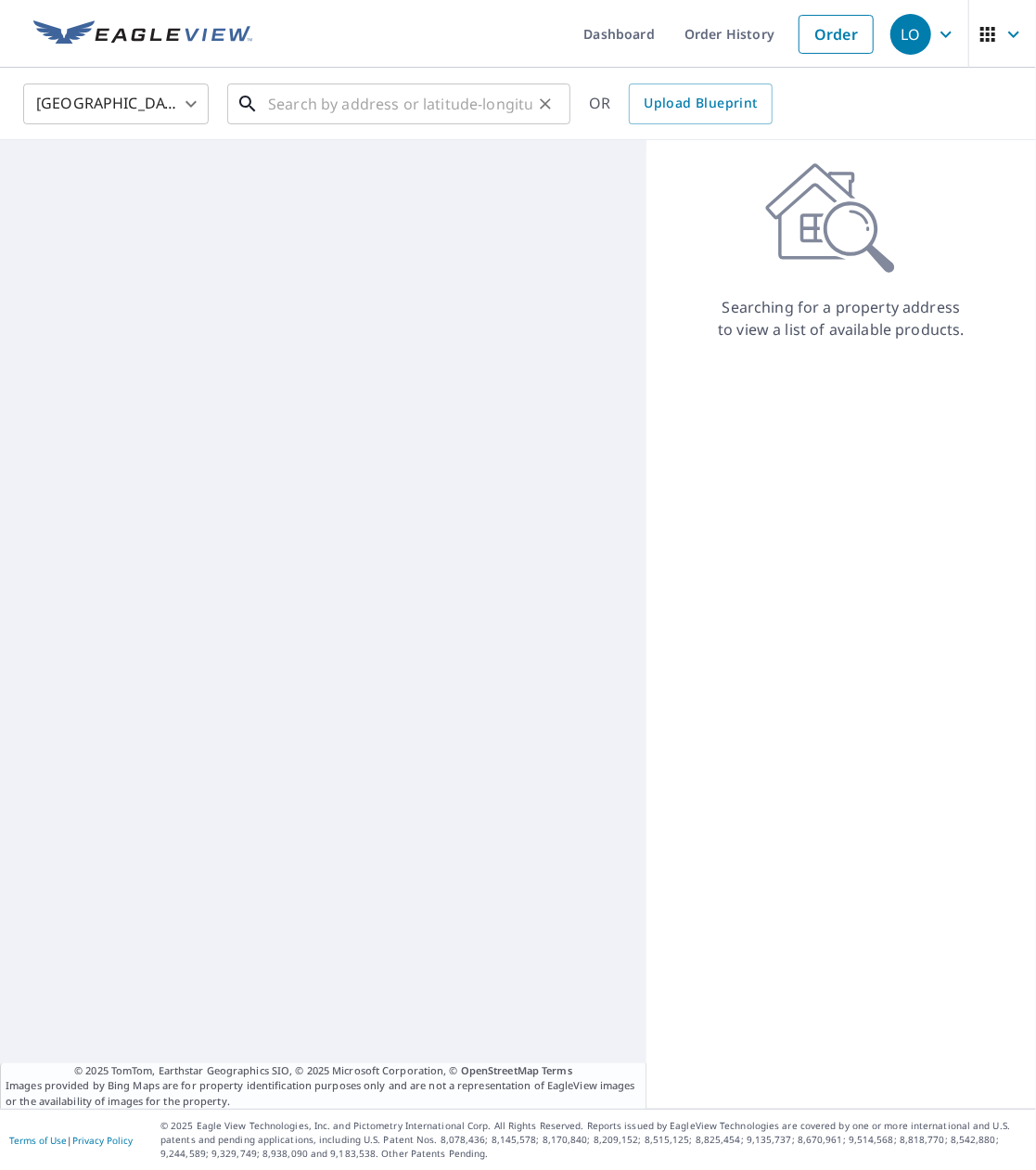 click at bounding box center (400, 104) 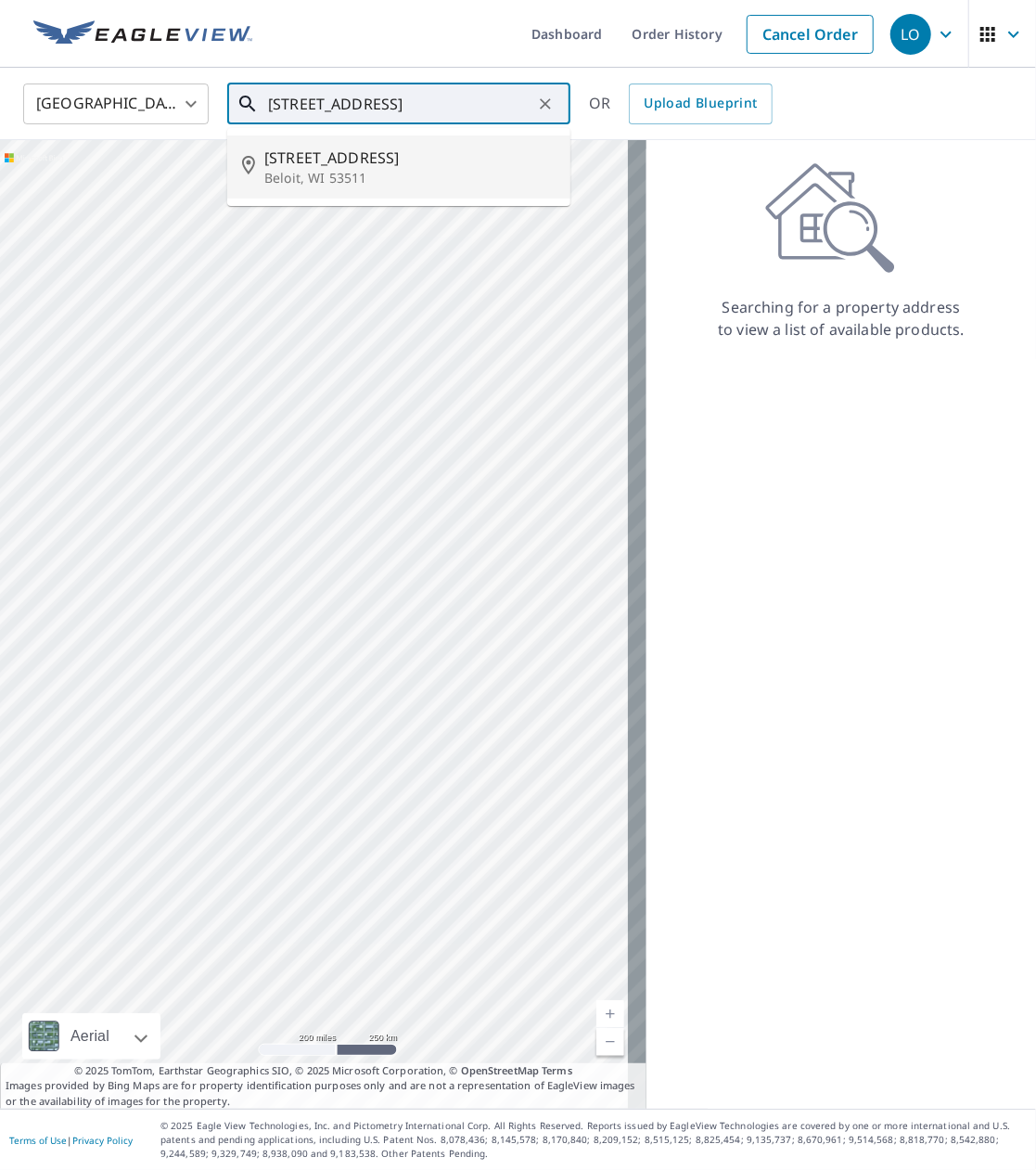 click on "203 Roosevelt Ave" at bounding box center (410, 158) 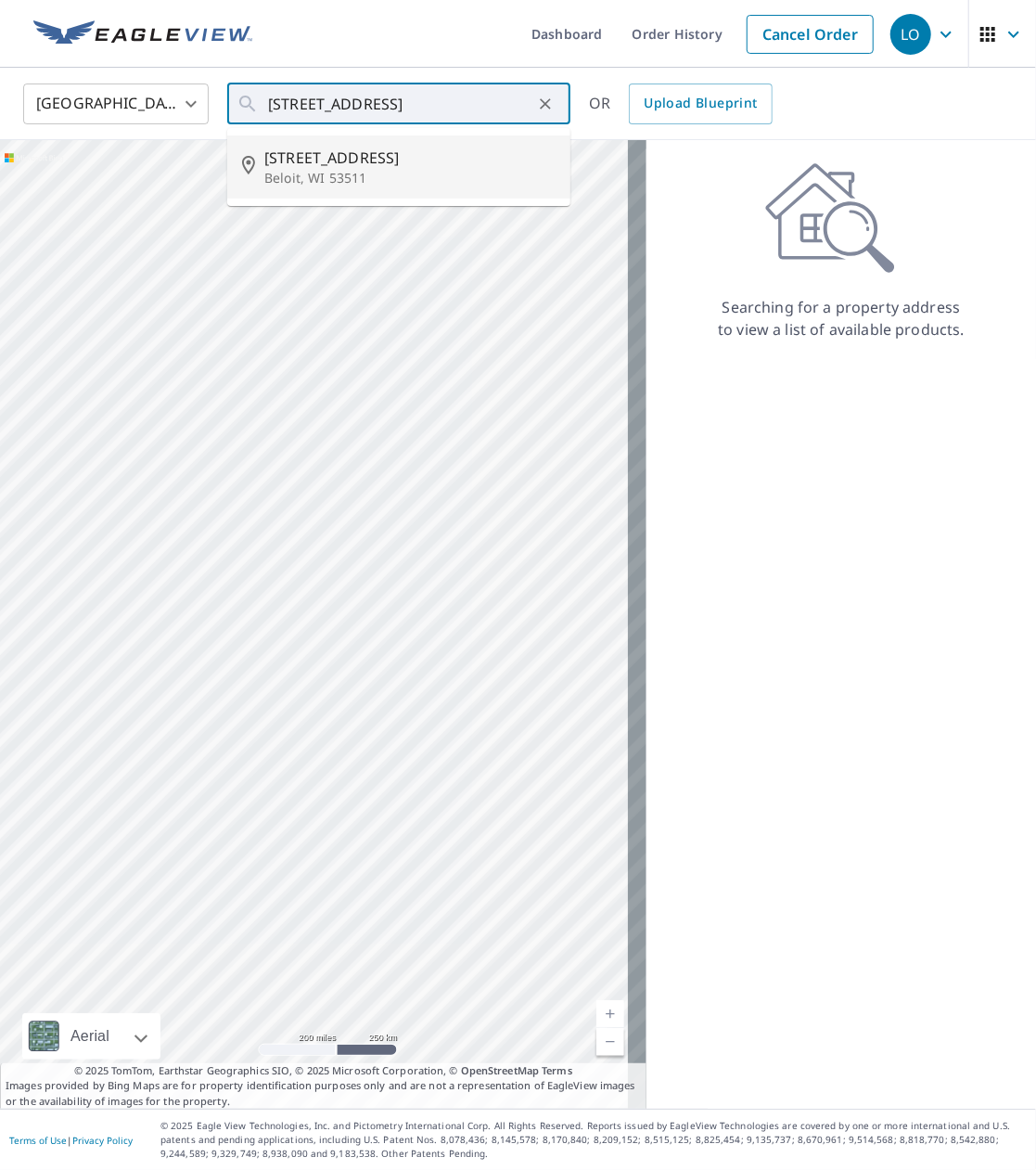type on "203 Roosevelt Ave Beloit, WI 53511" 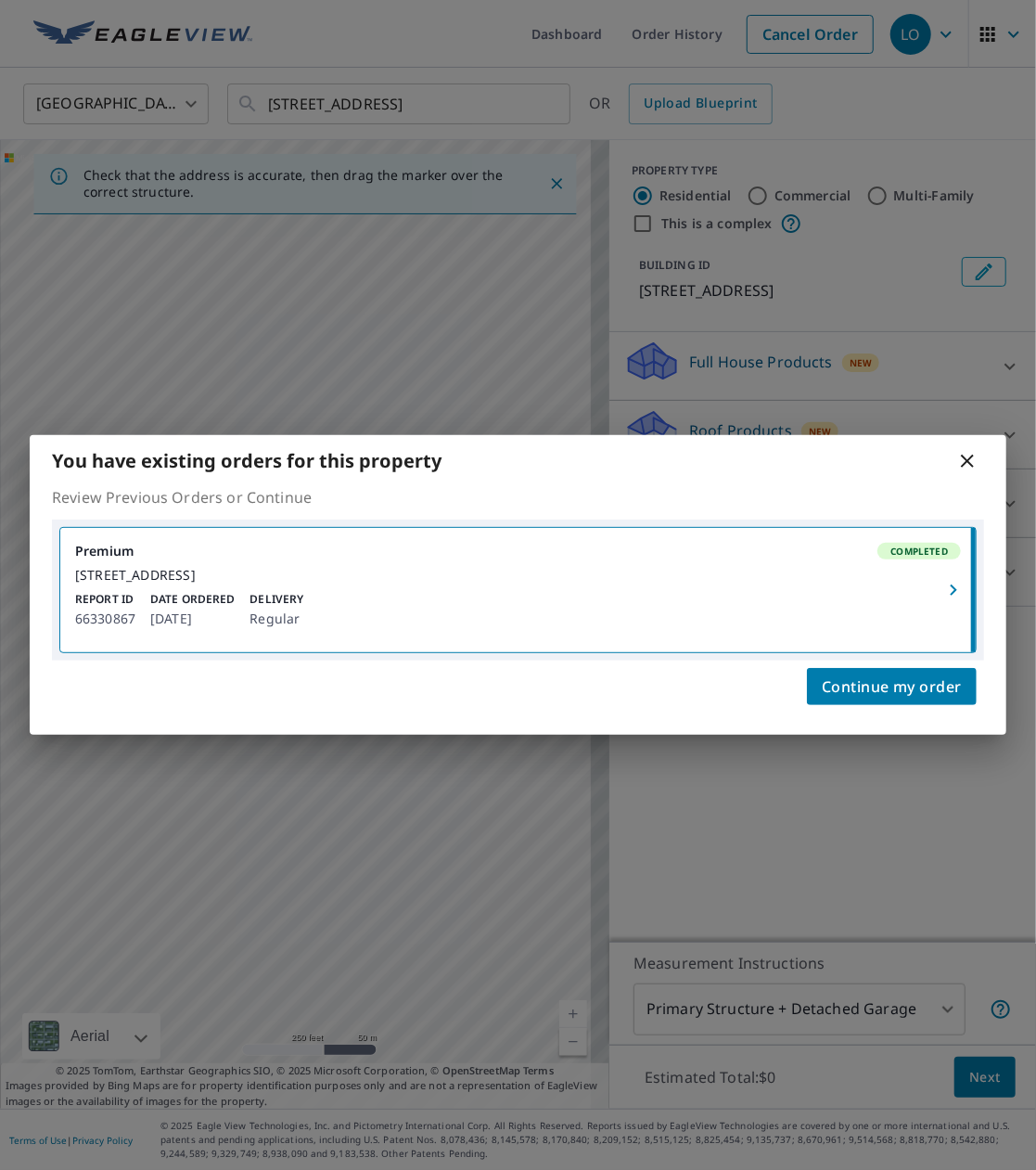 click 